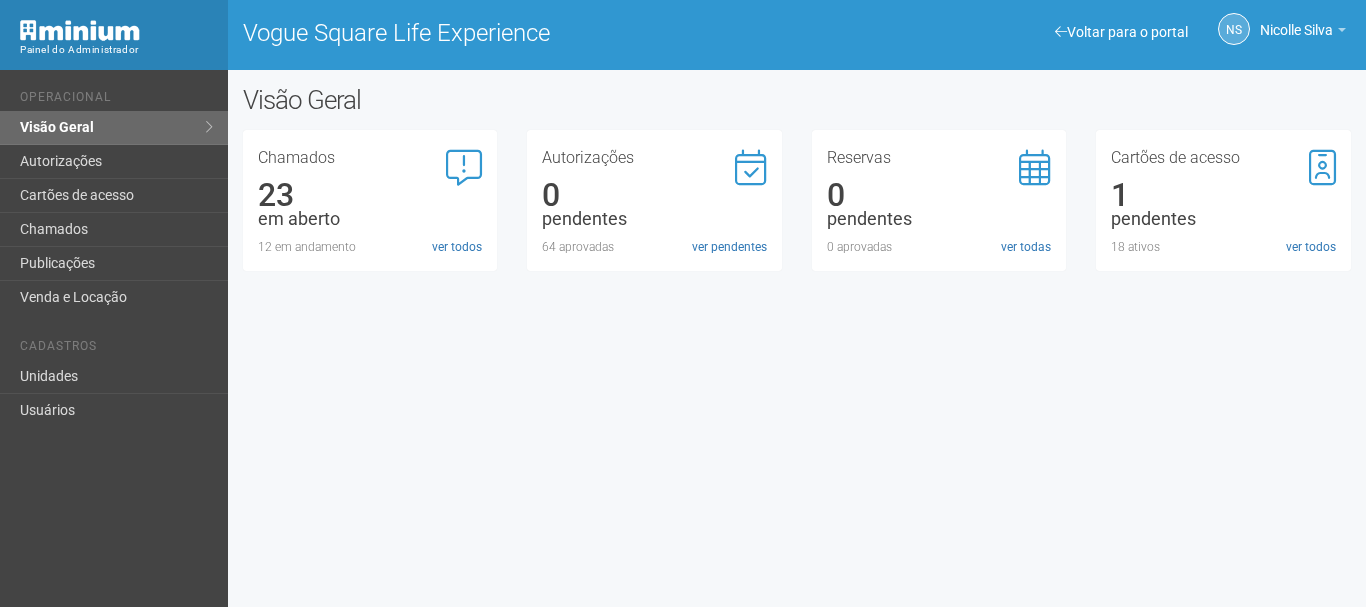 scroll, scrollTop: 0, scrollLeft: 0, axis: both 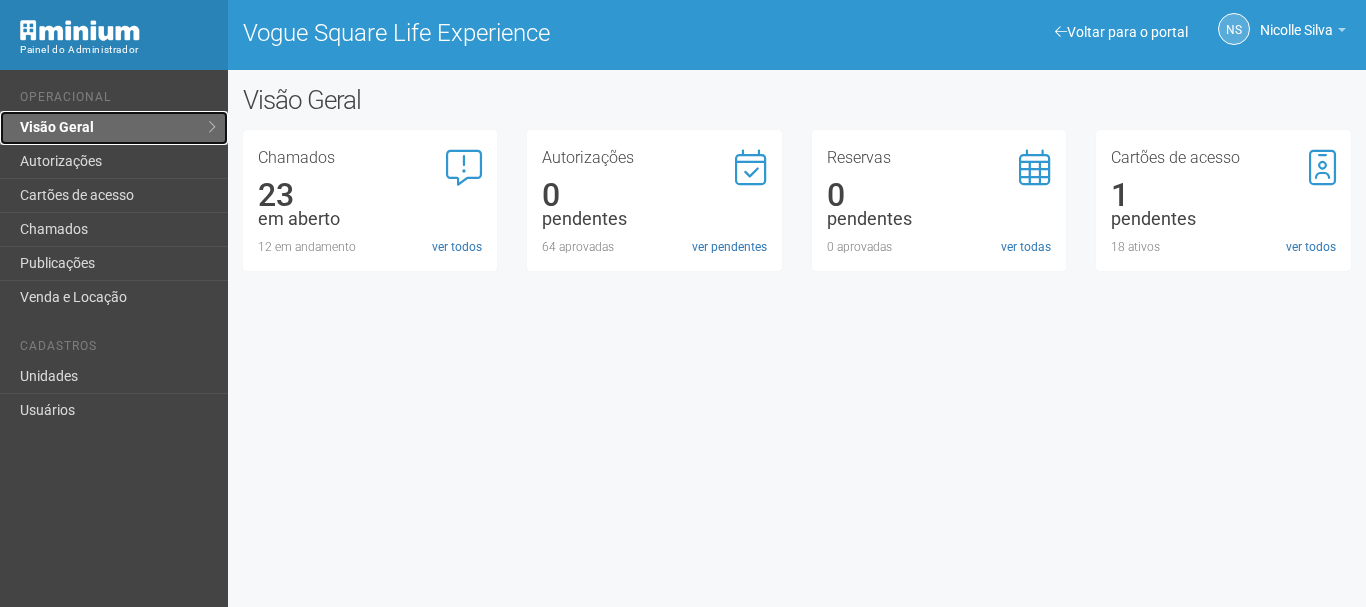 click on "Visão Geral" at bounding box center (114, 128) 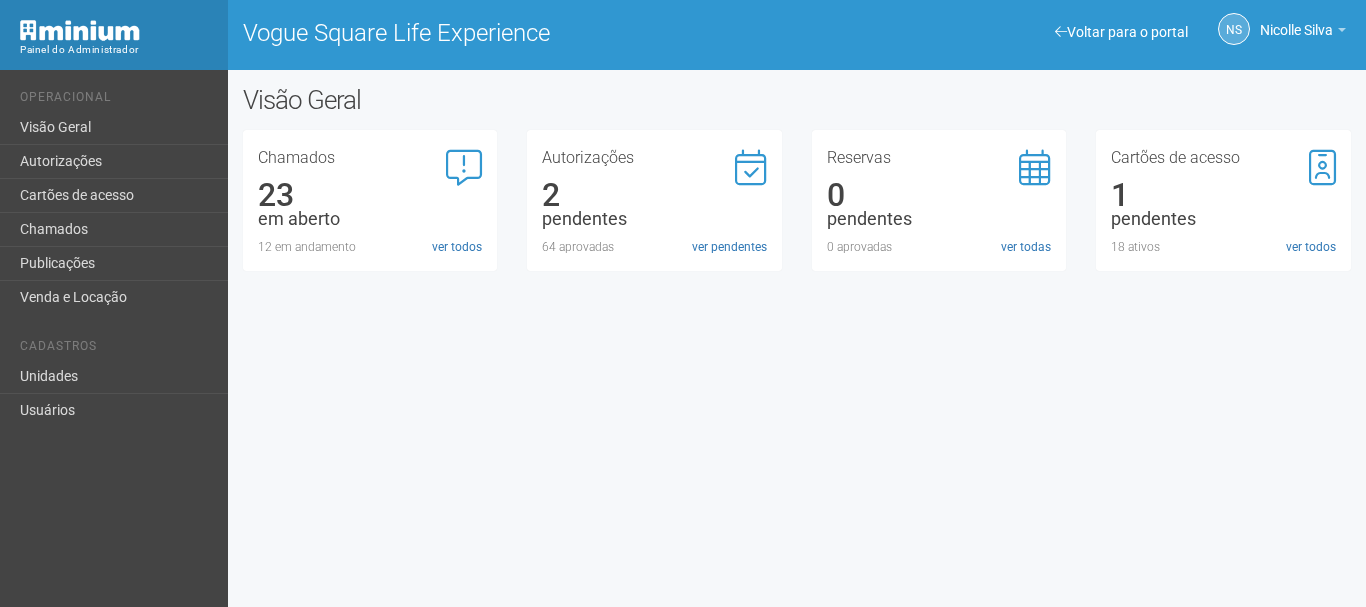 click on "ver pendentes" at bounding box center [729, 247] 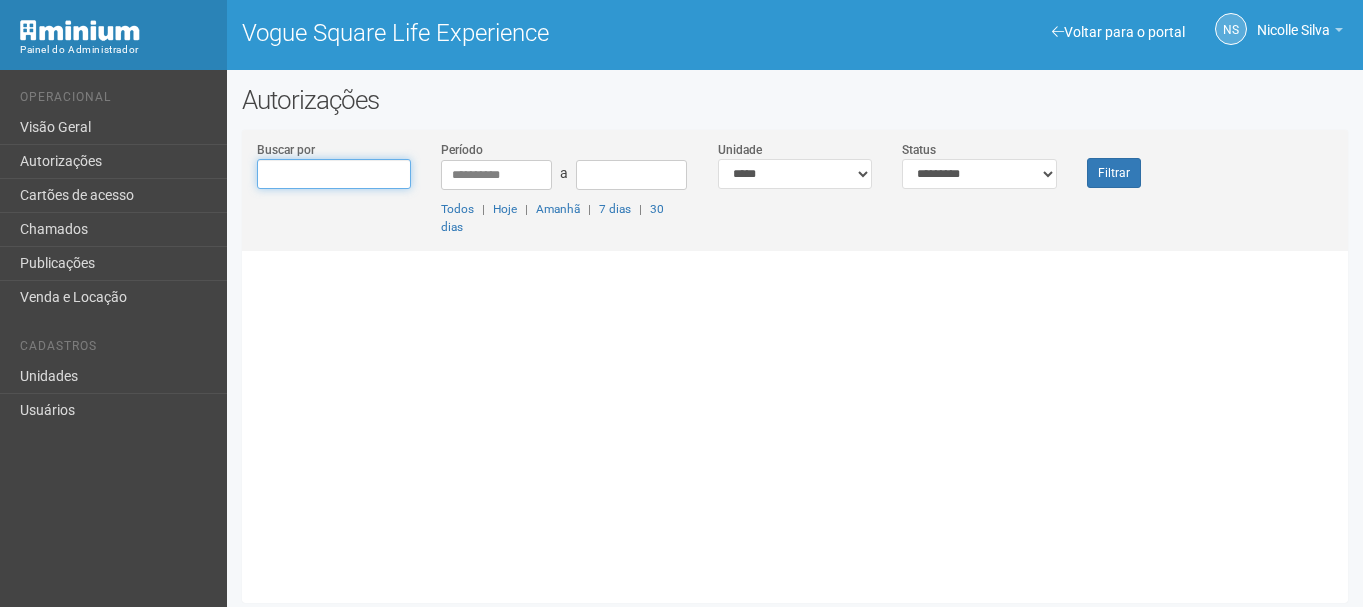scroll, scrollTop: 0, scrollLeft: 0, axis: both 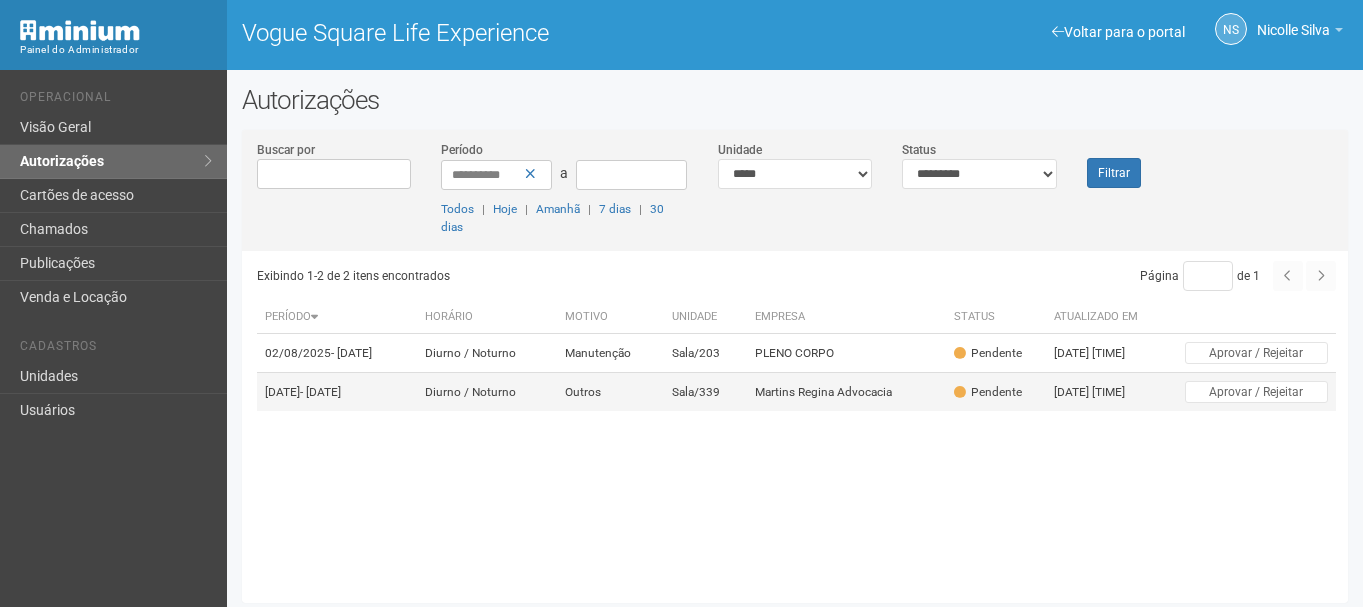 click on "Martins Regina Advocacia" at bounding box center (846, 392) 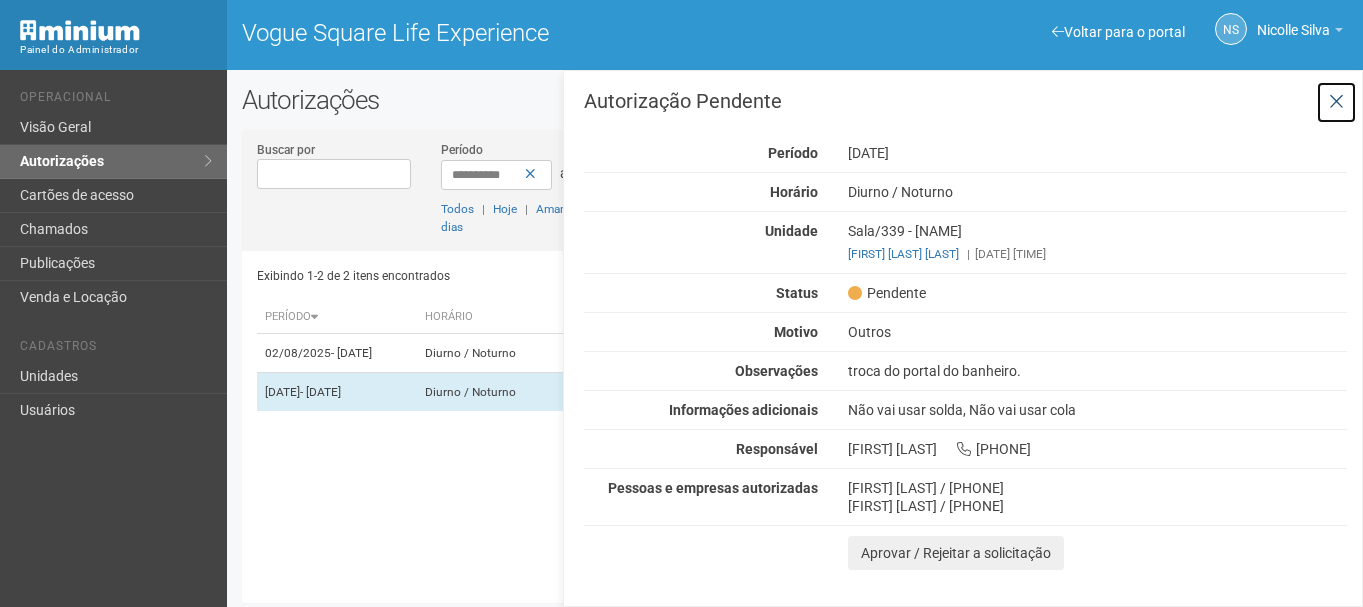 click at bounding box center (1336, 102) 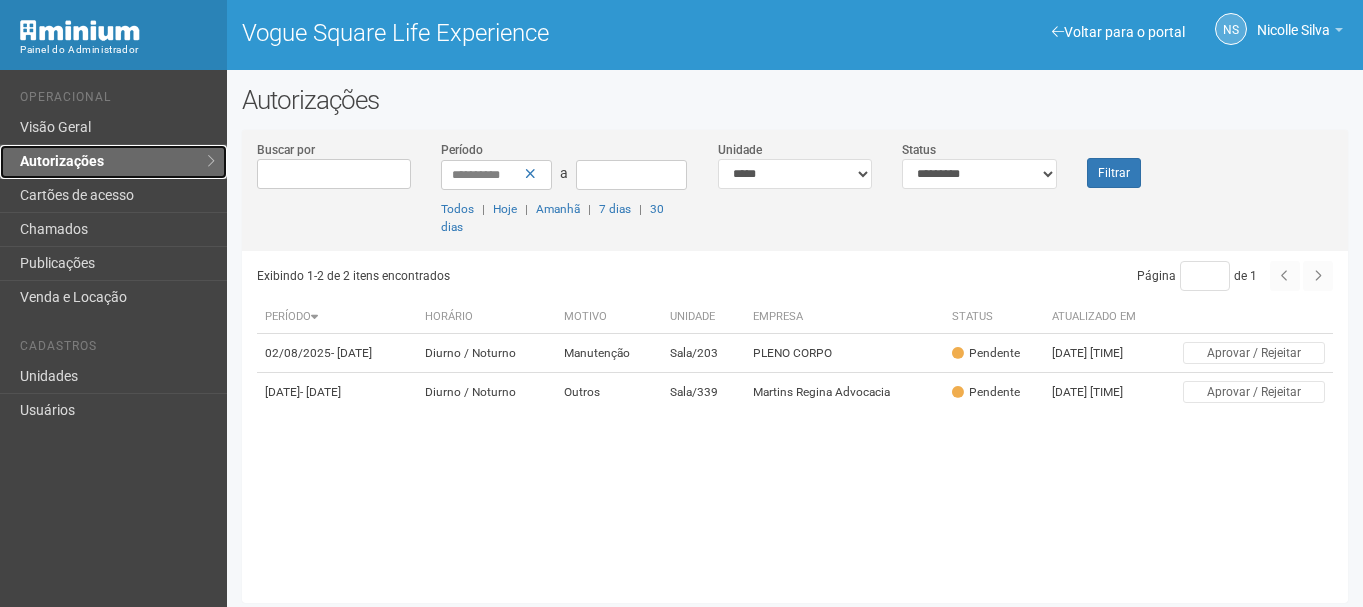 click on "Autorizações" at bounding box center [113, 162] 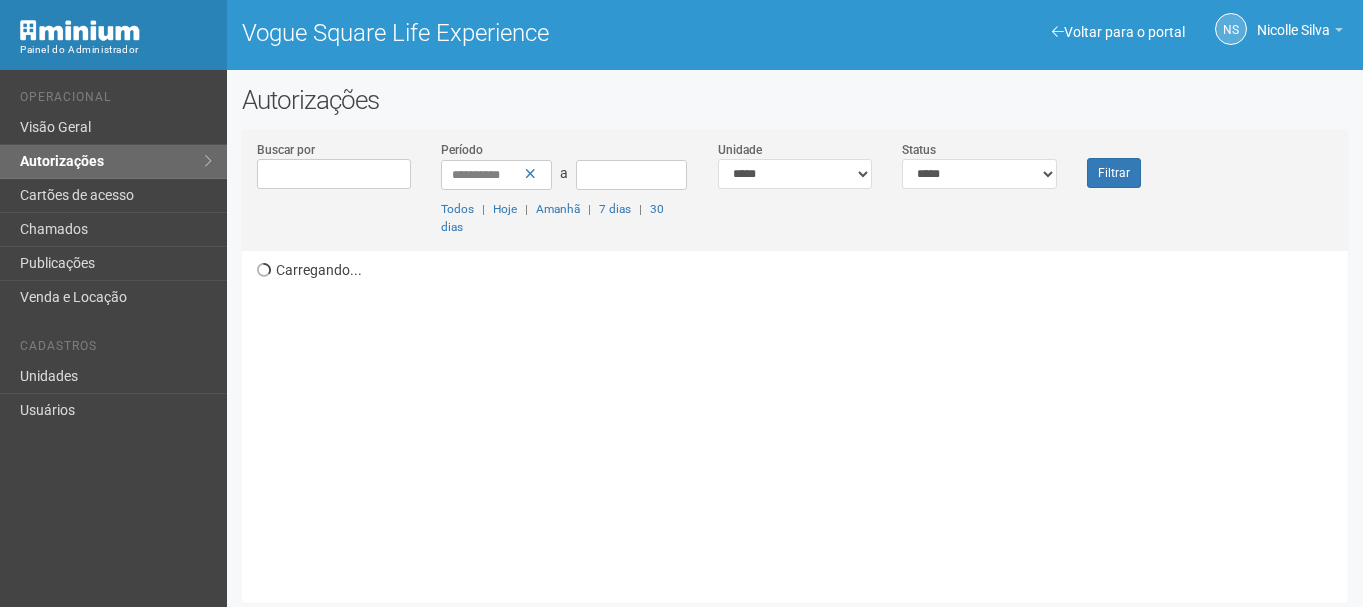 scroll, scrollTop: 0, scrollLeft: 0, axis: both 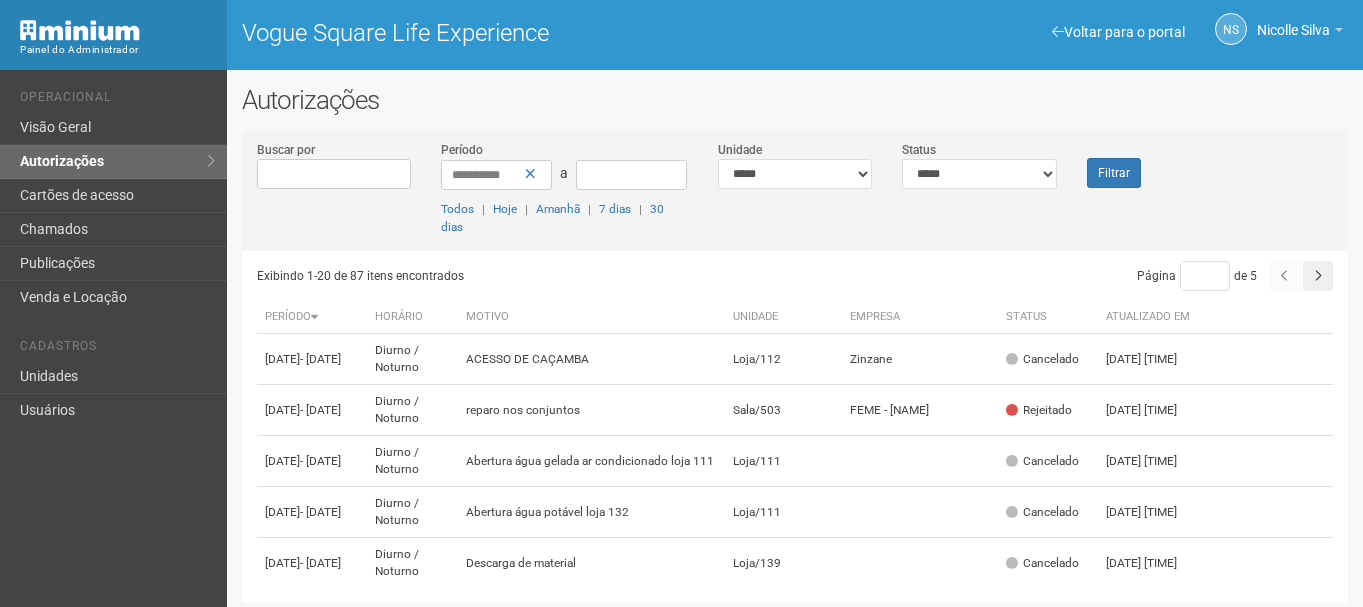 click on "Operacional" at bounding box center (116, 100) 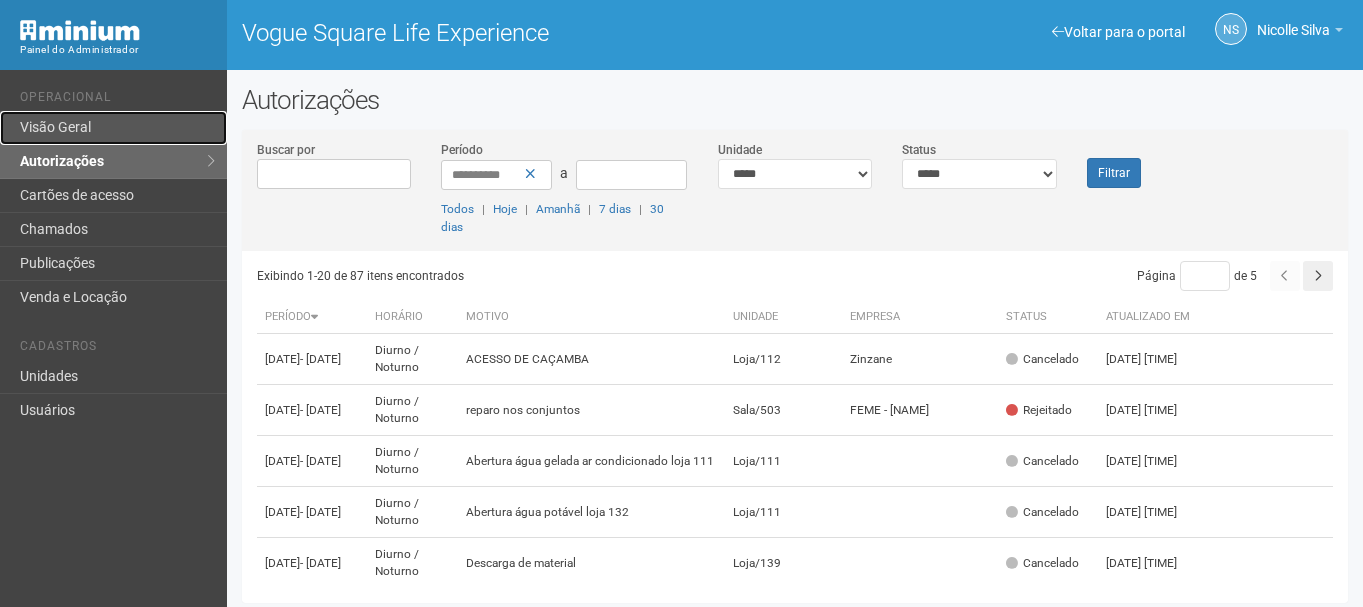 click on "Visão Geral" at bounding box center [113, 128] 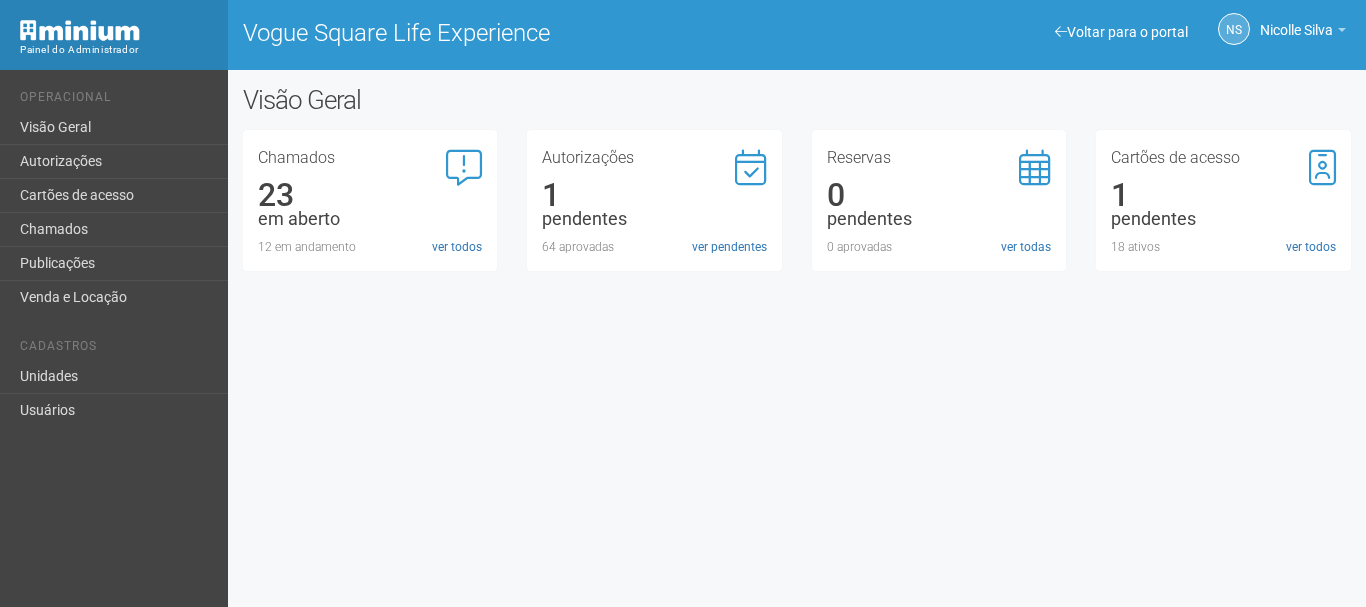 scroll, scrollTop: 0, scrollLeft: 0, axis: both 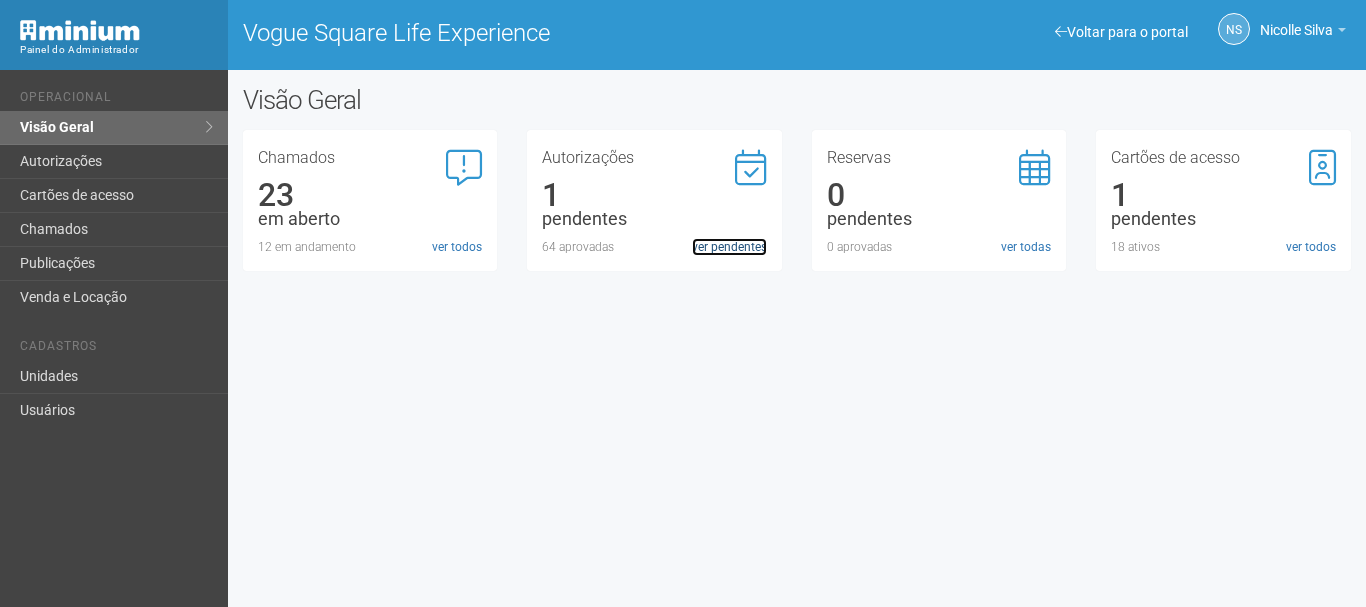 click on "ver pendentes" at bounding box center (729, 247) 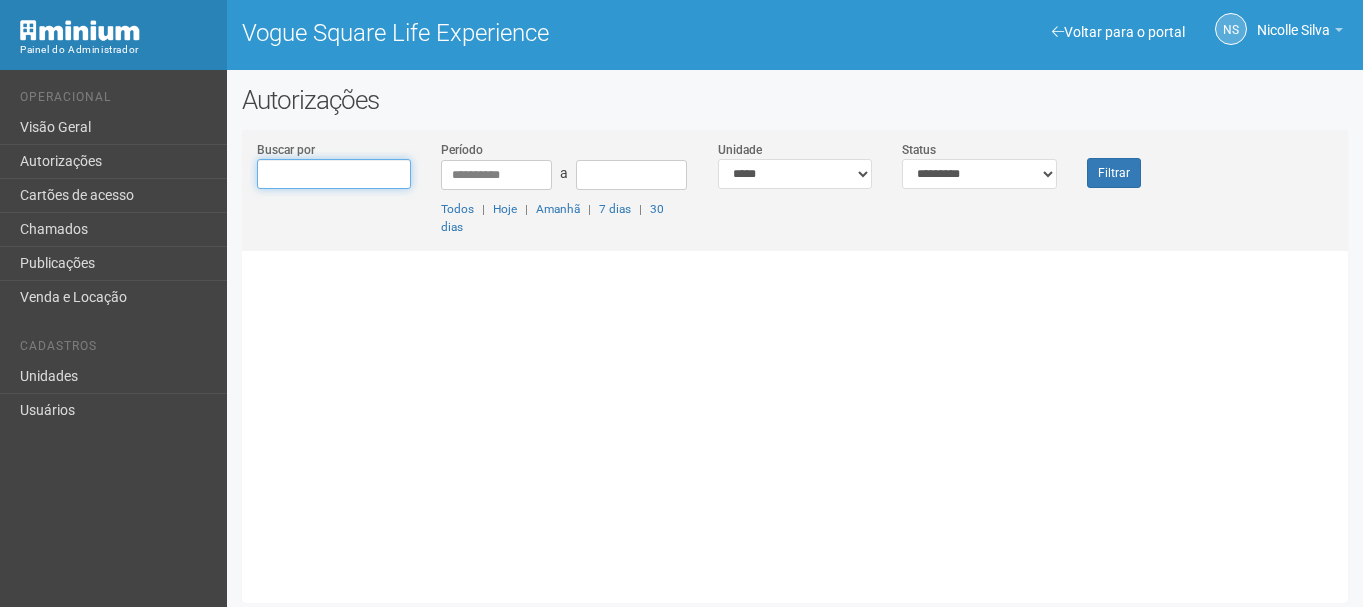scroll, scrollTop: 0, scrollLeft: 0, axis: both 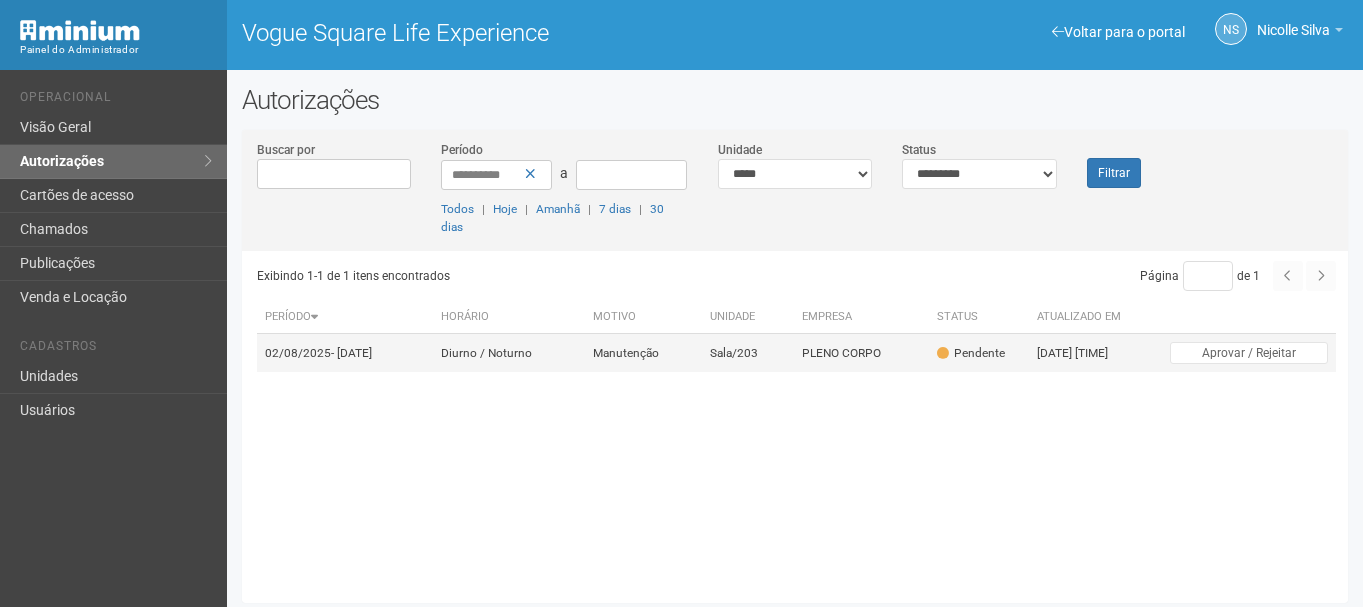 click on "Sala/203" at bounding box center (747, 353) 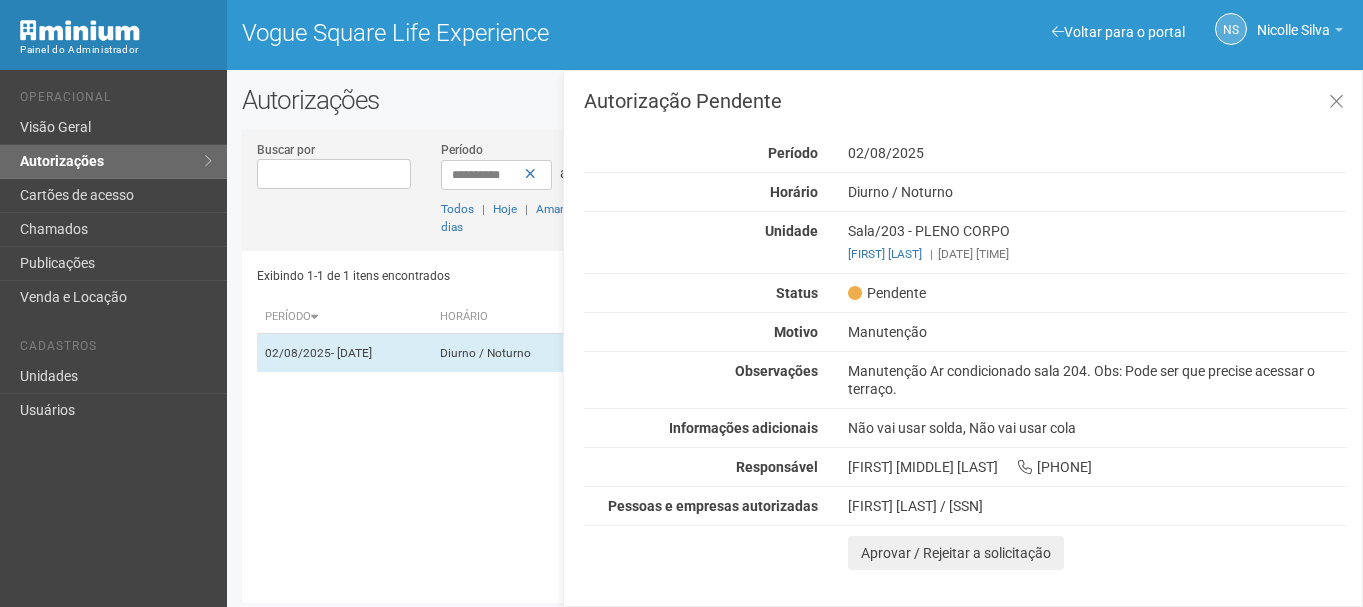 click on "Manutenção Ar condicionado sala 204.
Obs: Pode ser que precise acessar o terraço." at bounding box center [1097, 380] 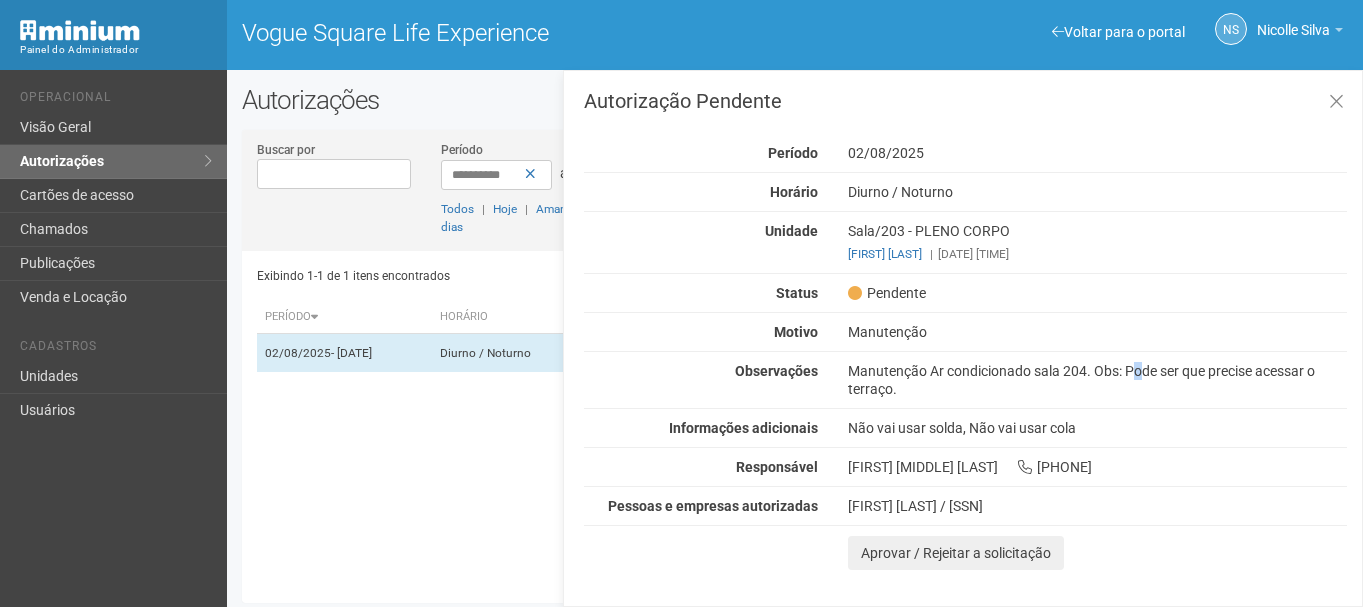 click on "Manutenção Ar condicionado sala 204.
Obs: Pode ser que precise acessar o terraço." at bounding box center (1097, 380) 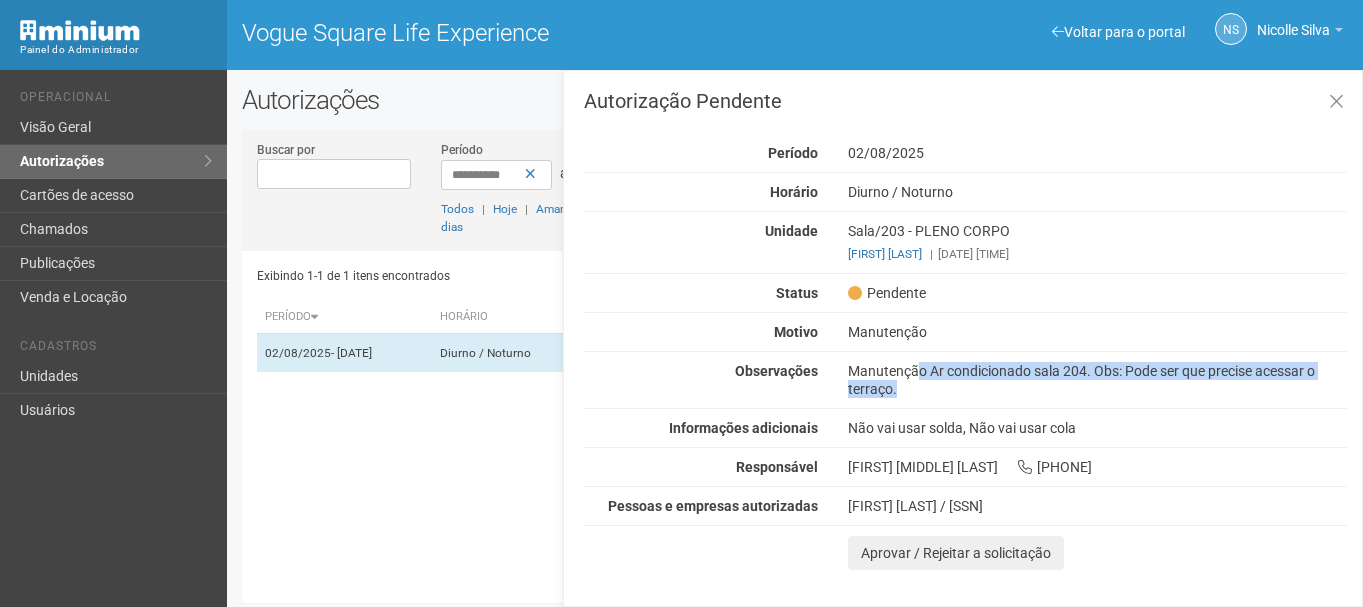 click on "Manutenção Ar condicionado sala 204.
Obs: Pode ser que precise acessar o terraço." at bounding box center [1097, 380] 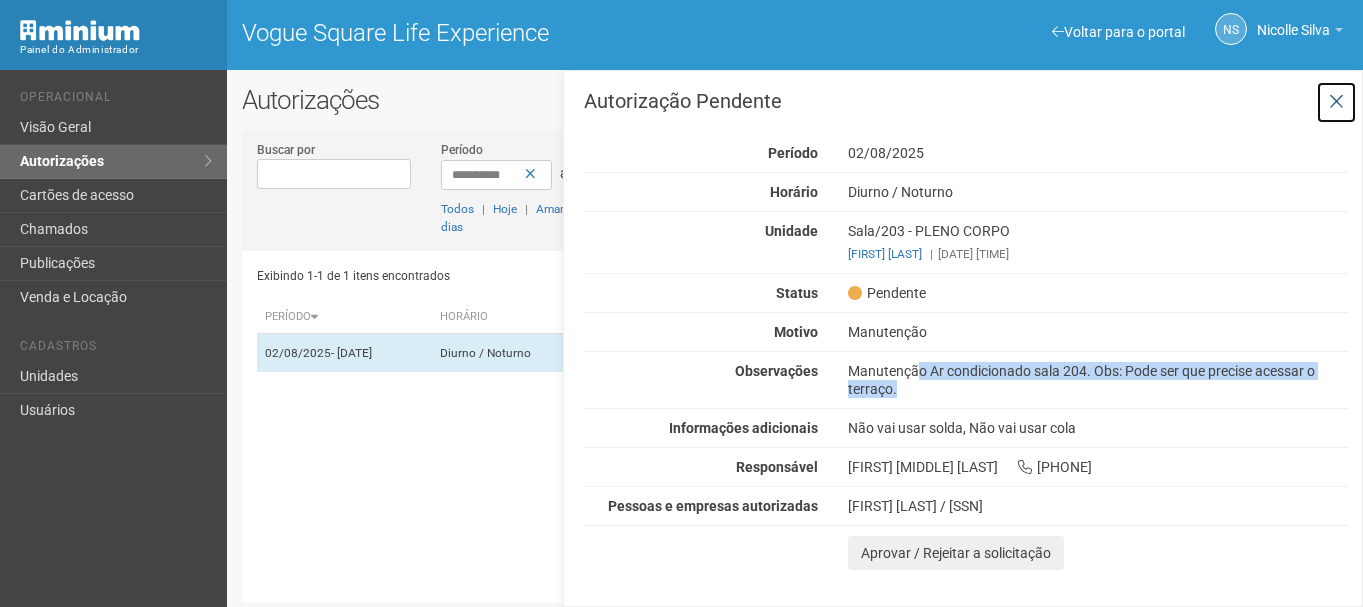 click at bounding box center [1336, 102] 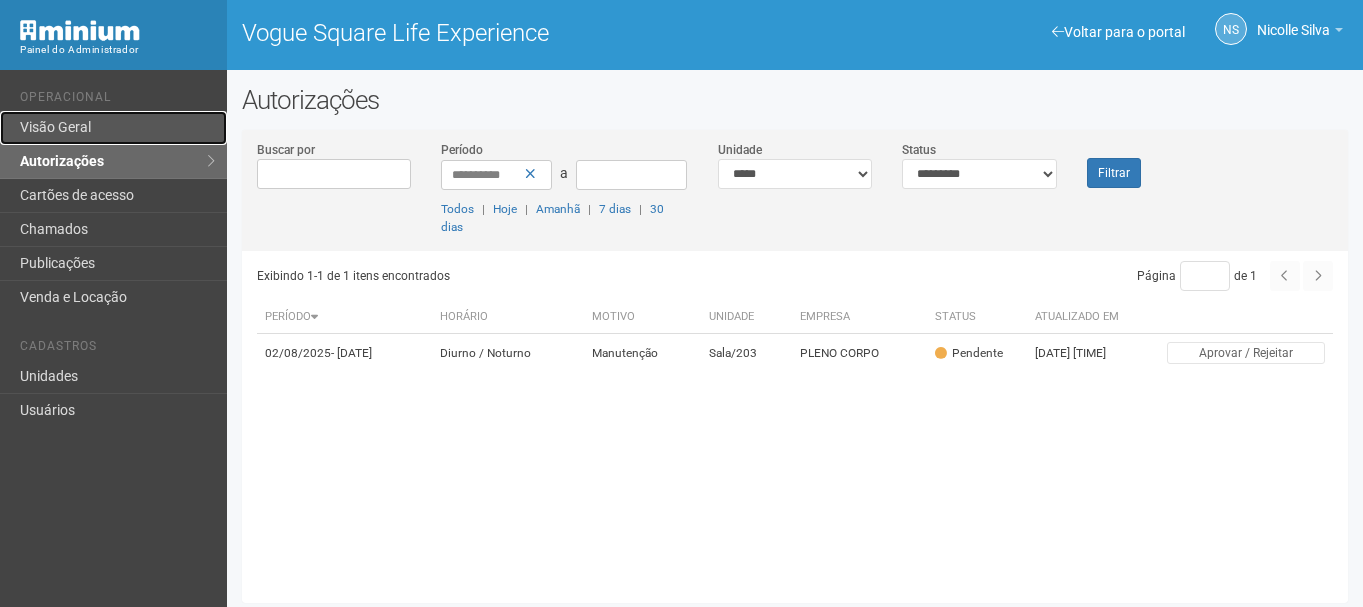 click on "Visão Geral" at bounding box center (113, 128) 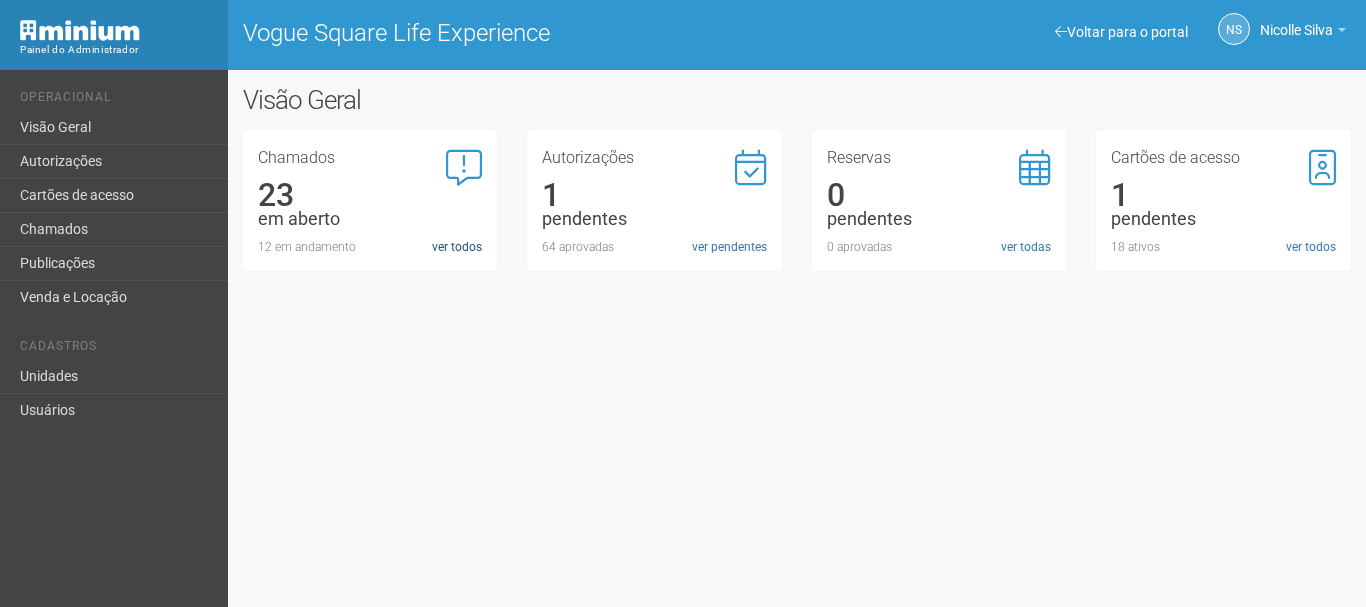 scroll, scrollTop: 0, scrollLeft: 0, axis: both 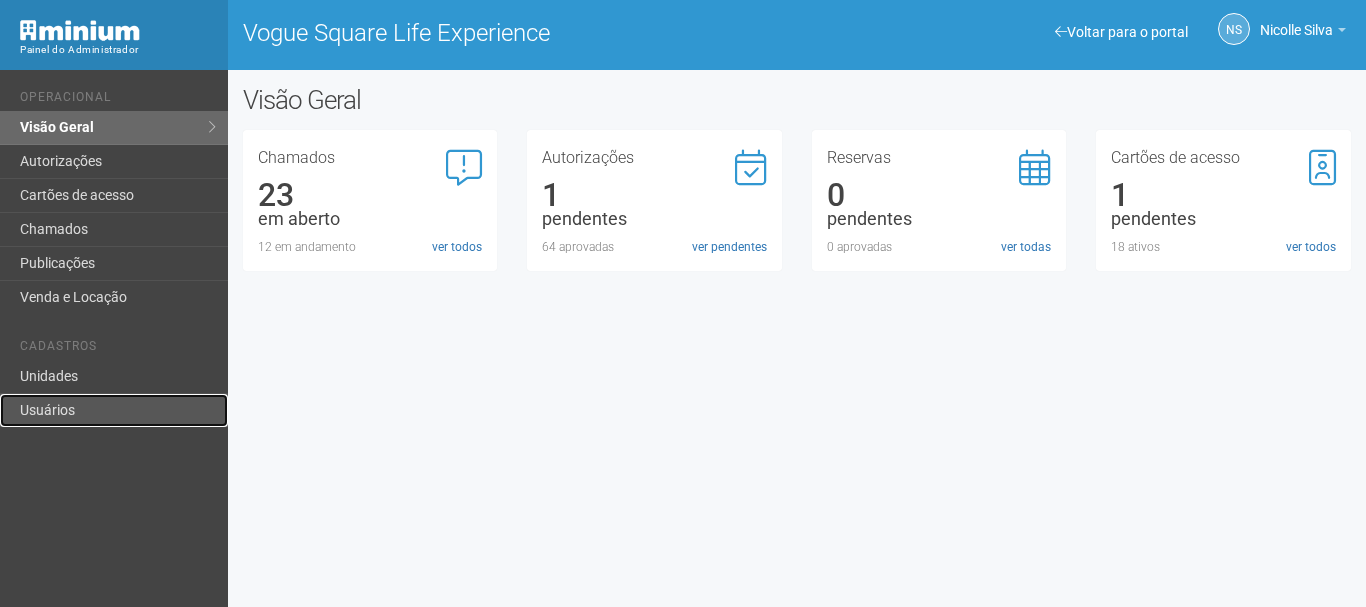 click on "Usuários" at bounding box center [114, 410] 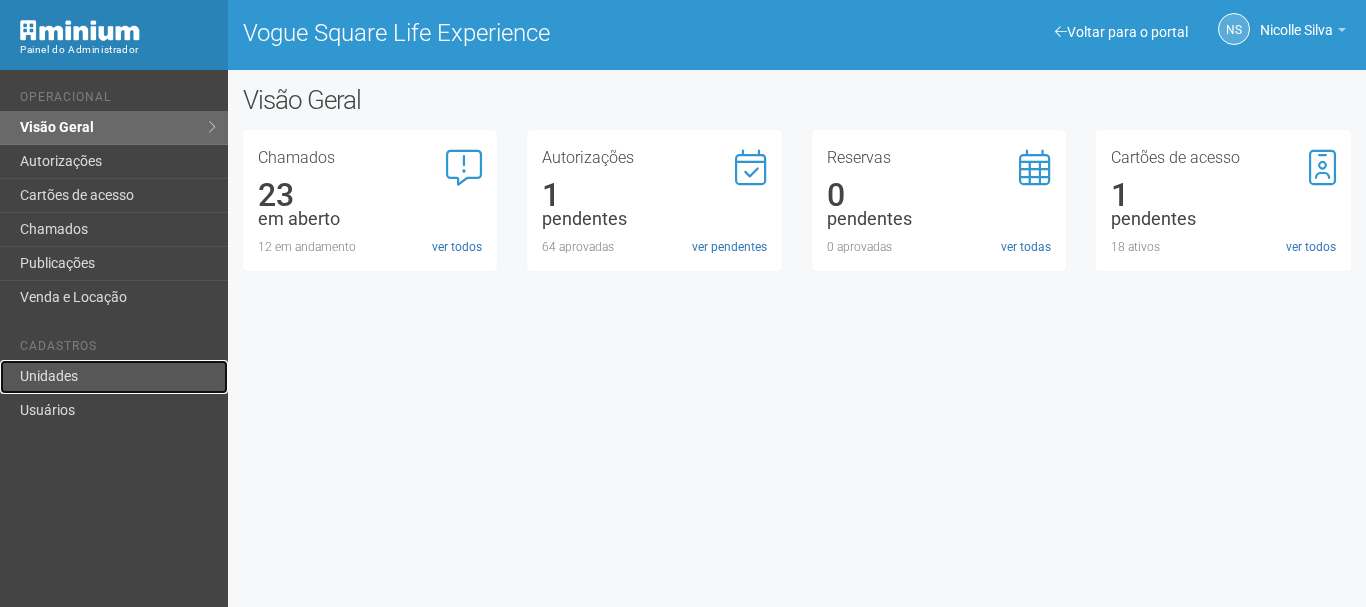 click on "Unidades" at bounding box center (114, 377) 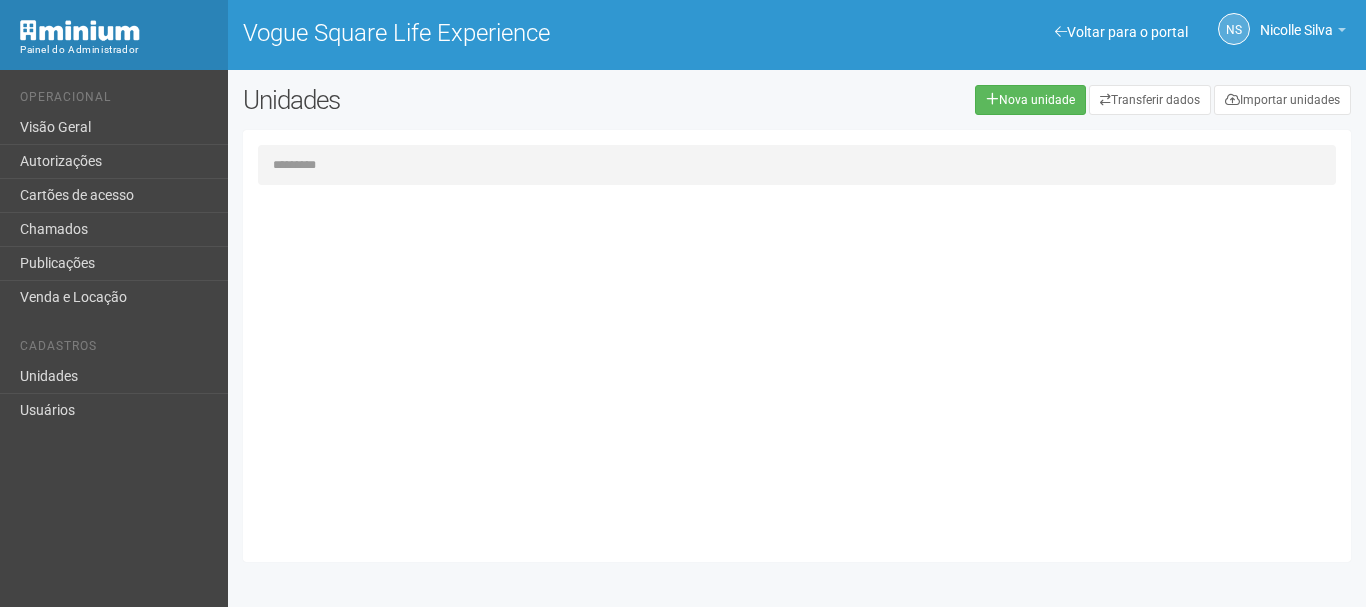 scroll, scrollTop: 0, scrollLeft: 0, axis: both 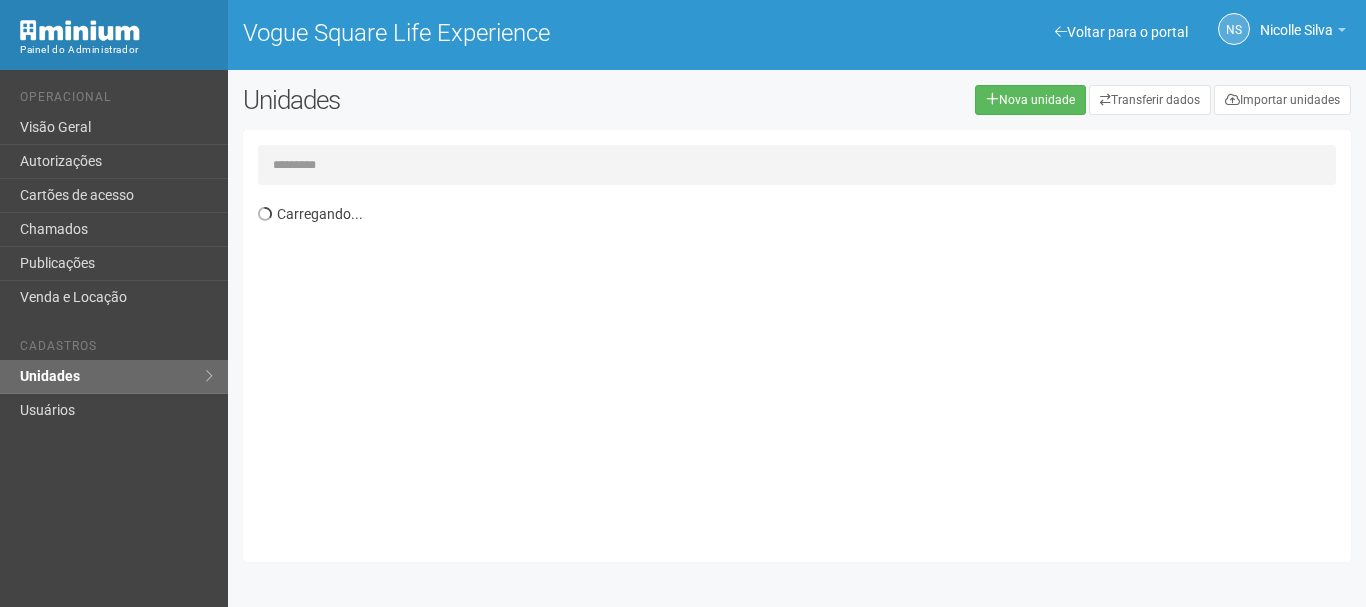 click at bounding box center (797, 165) 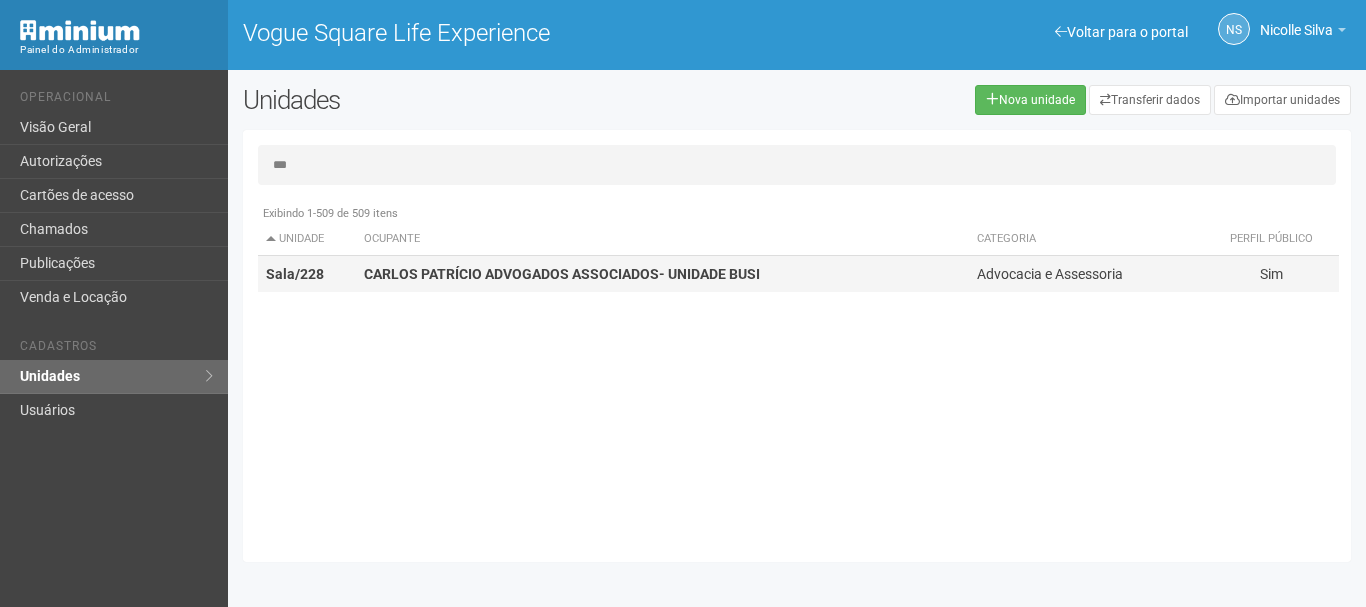click on "CARLOS PATRÍCIO ADVOGADOS ASSOCIADOS- UNIDADE BUSI" at bounding box center (662, 274) 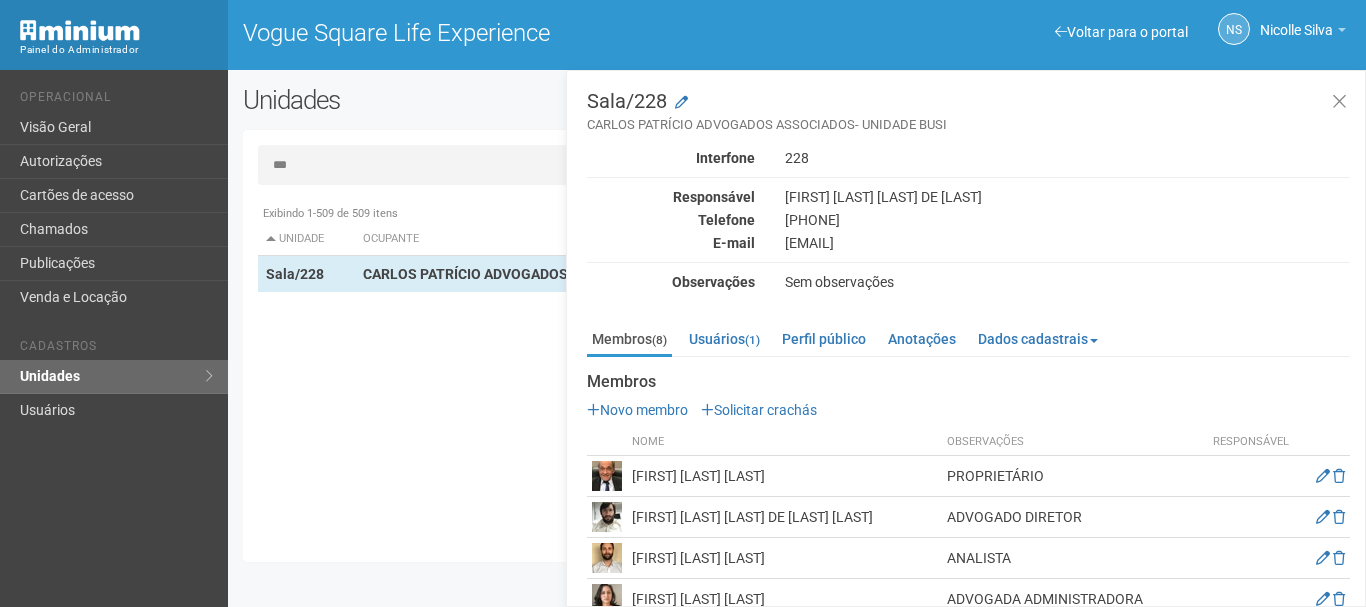 click on "Interfone
[NUMBER]
Responsável
[FIRST] [LAST] [LAST]
Telefone
[PHONE]
E-mail
[EMAIL]
Observações
Sem observações" at bounding box center (968, 220) 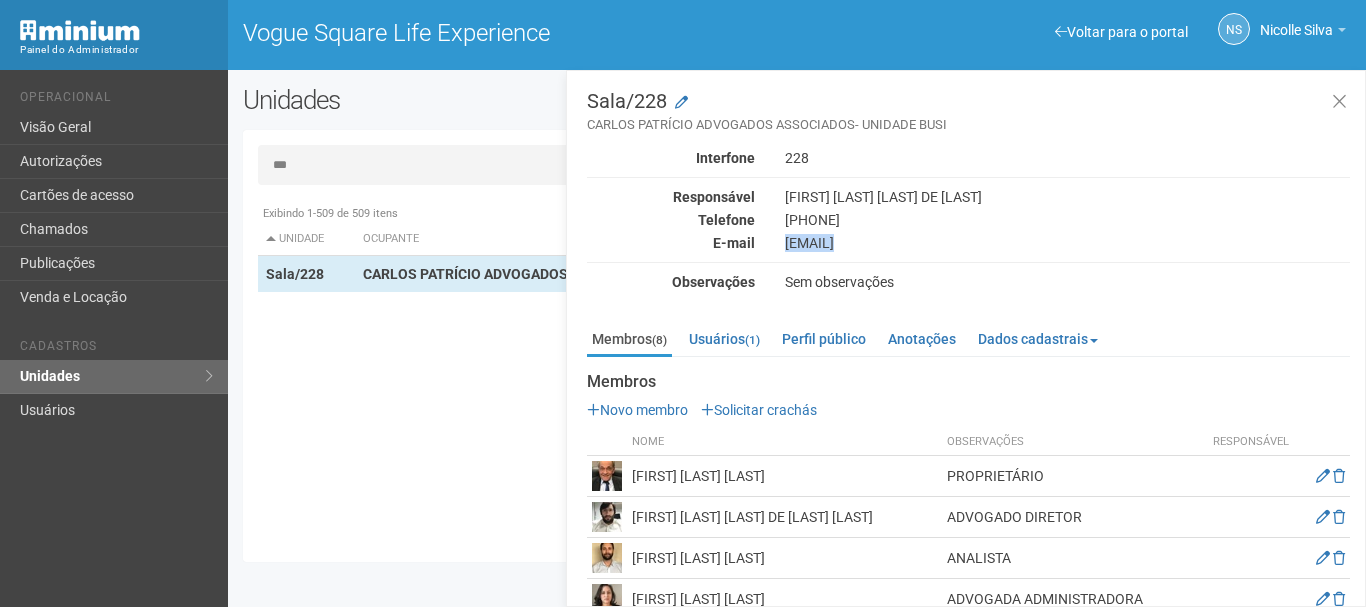 click on "[EMAIL]" at bounding box center [1067, 243] 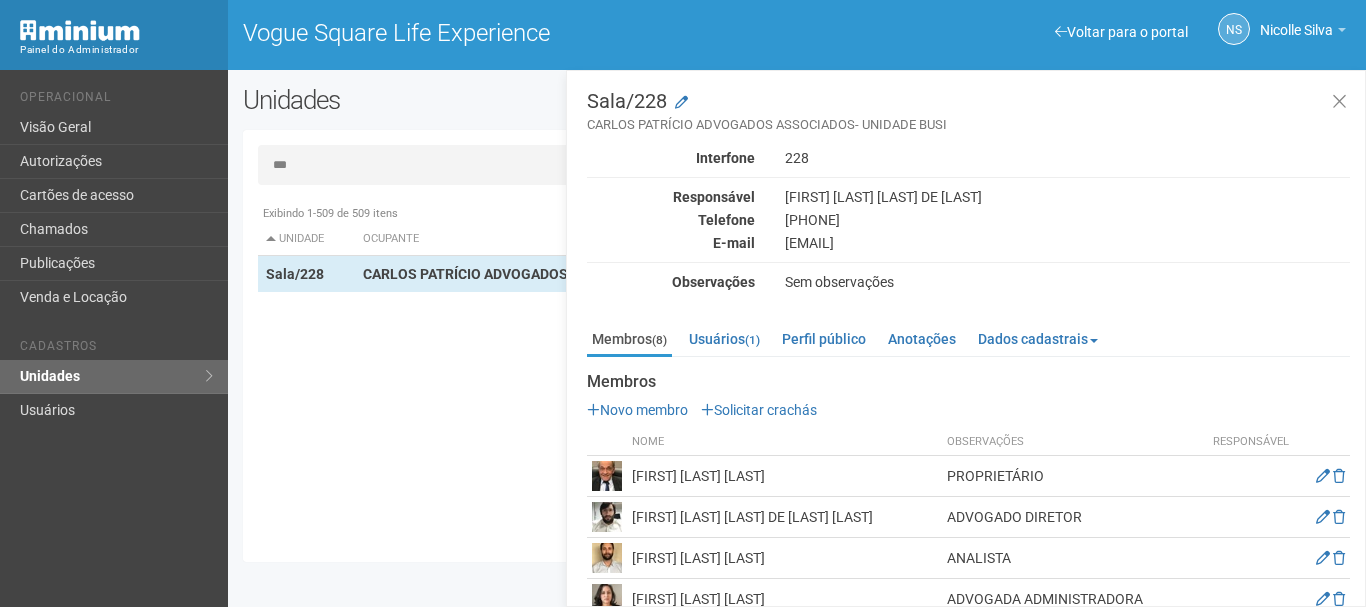 drag, startPoint x: 710, startPoint y: 369, endPoint x: 715, endPoint y: 320, distance: 49.25444 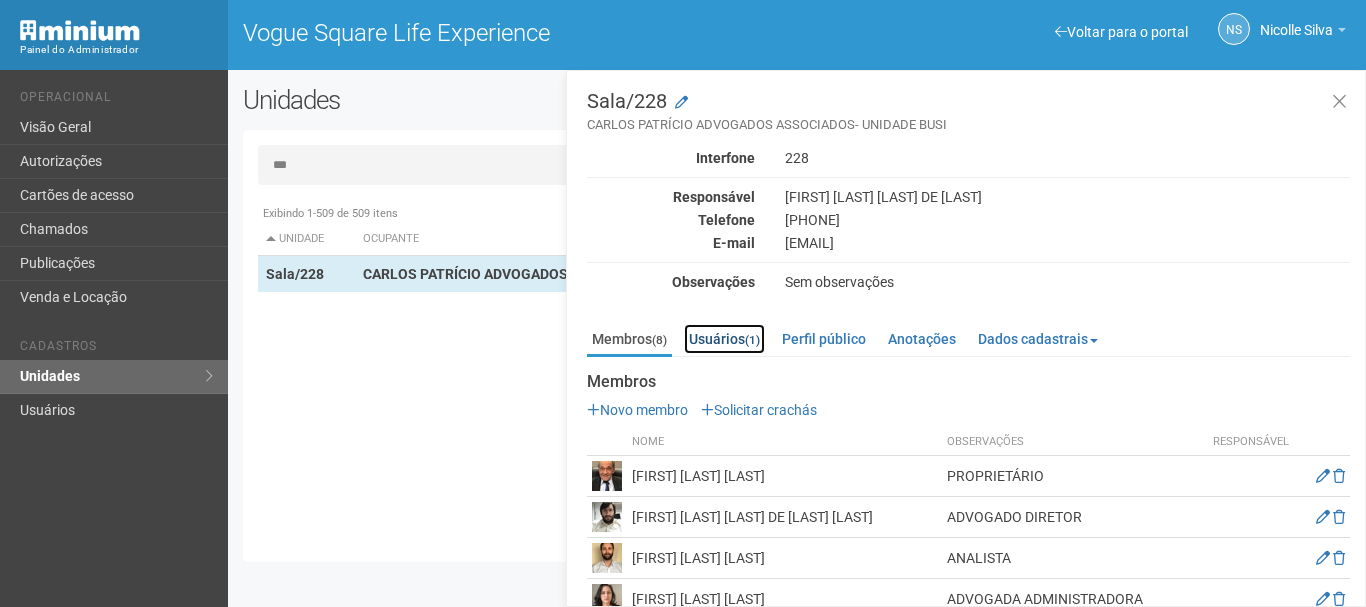 click on "Usuários  (1)" at bounding box center (724, 339) 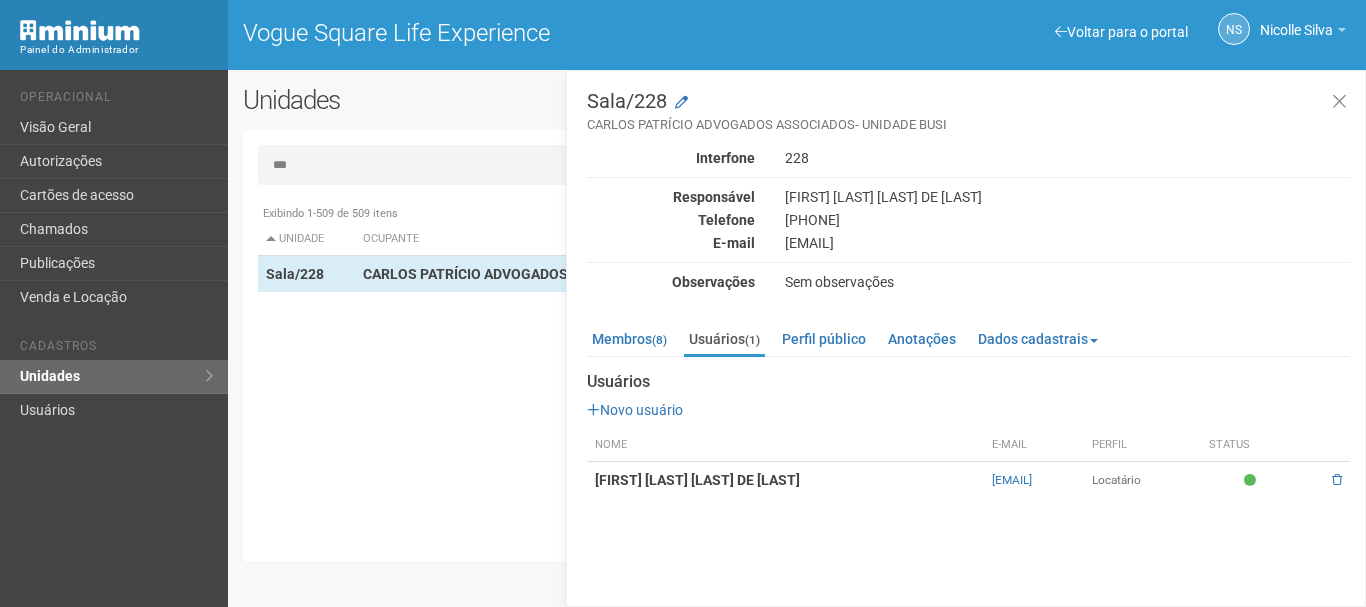 drag, startPoint x: 397, startPoint y: 169, endPoint x: 407, endPoint y: 131, distance: 39.293766 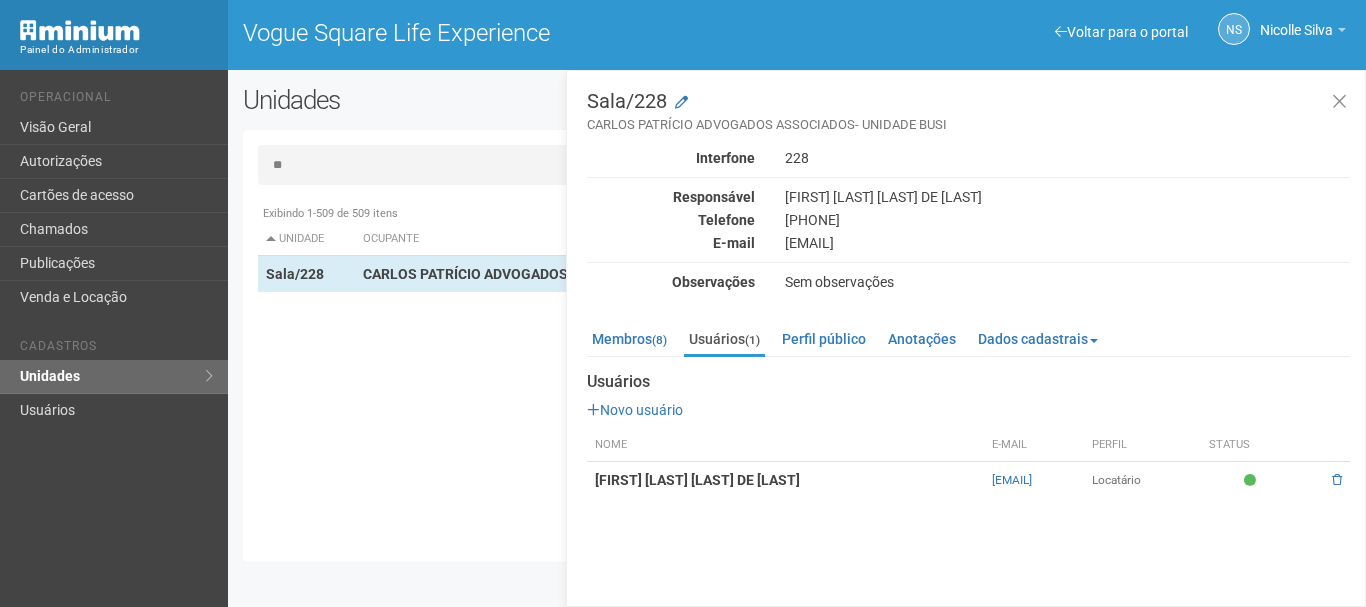 type on "*" 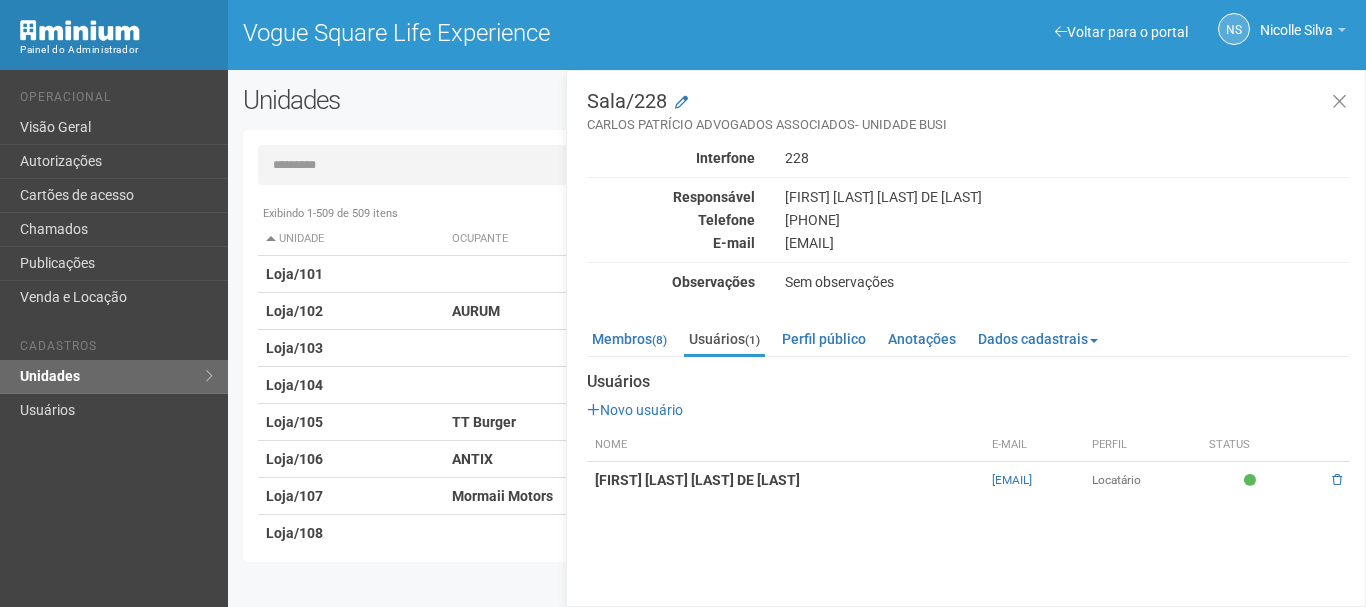 paste on "**********" 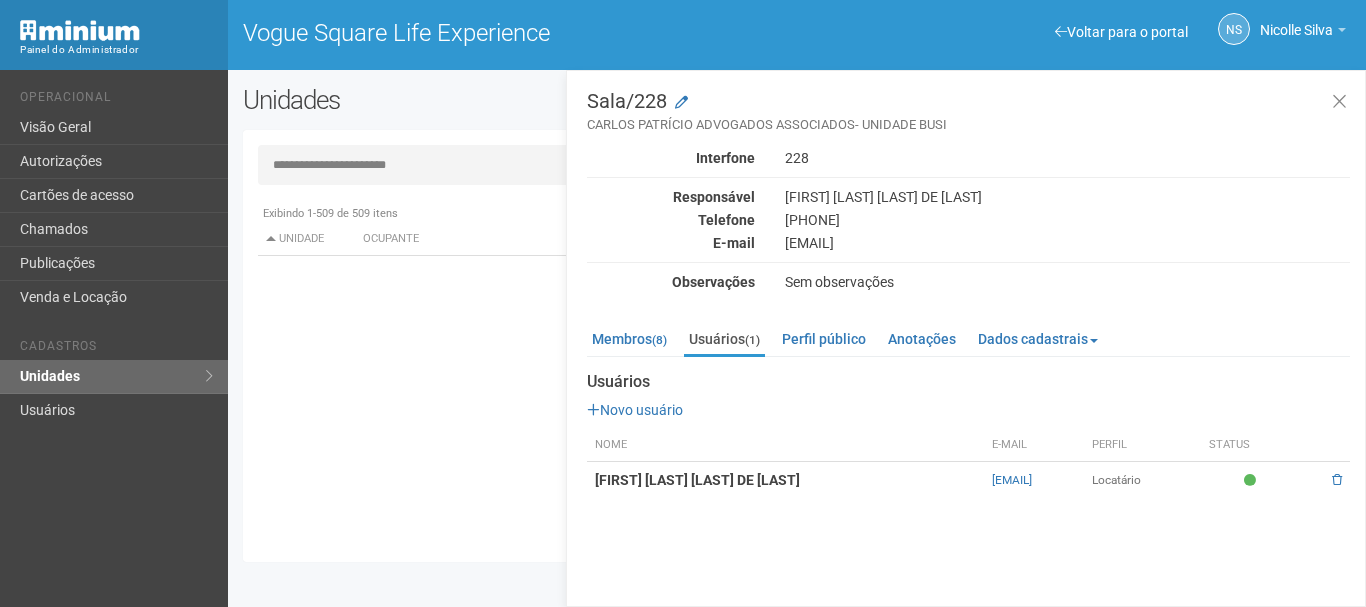 drag, startPoint x: 293, startPoint y: 175, endPoint x: 491, endPoint y: 174, distance: 198.00252 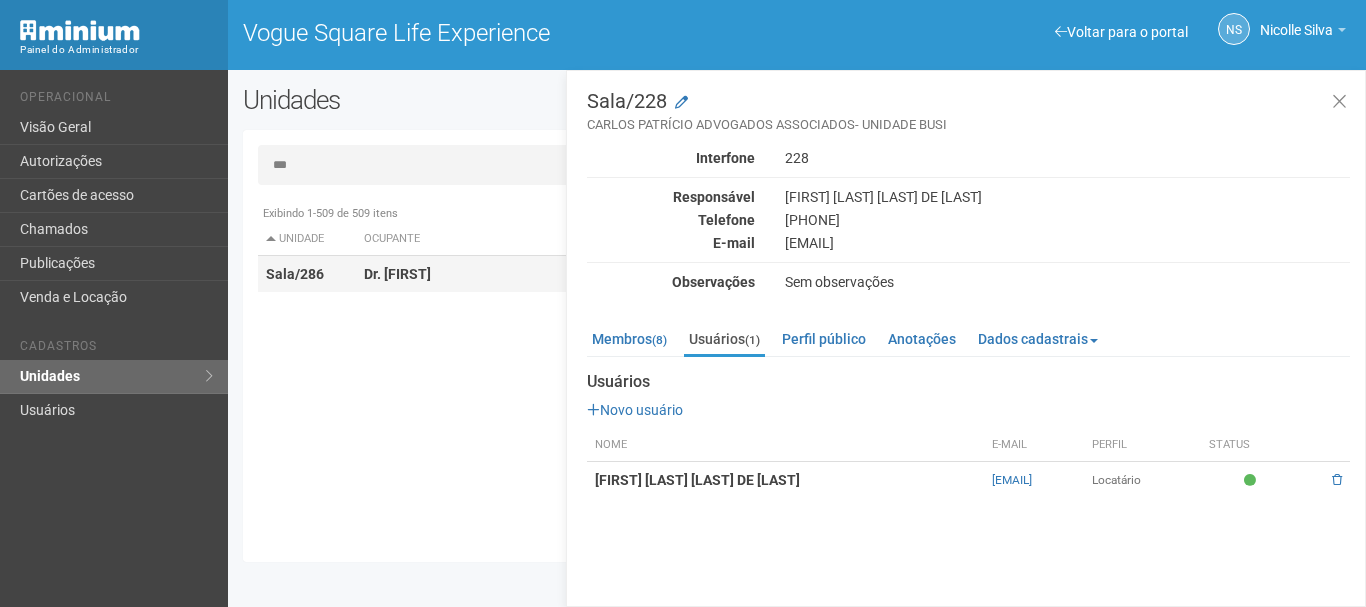 click on "Dr. [FIRST]" at bounding box center (397, 274) 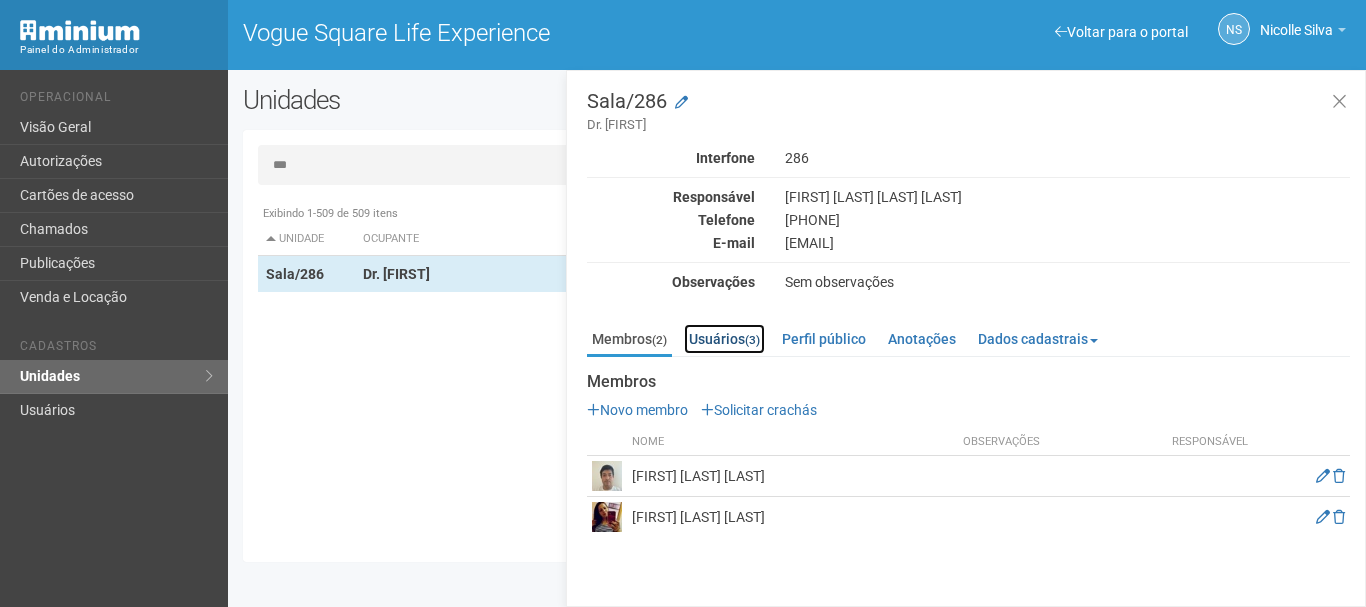click on "(3)" at bounding box center (752, 340) 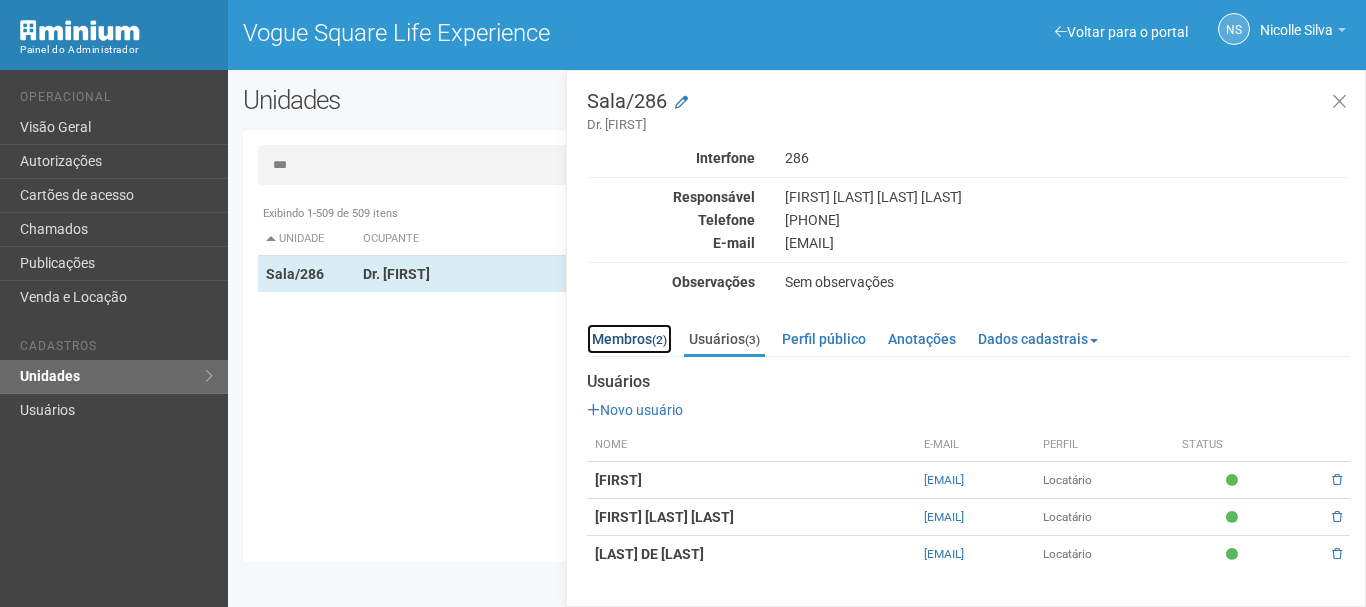 click on "Membros  (2)" at bounding box center [629, 339] 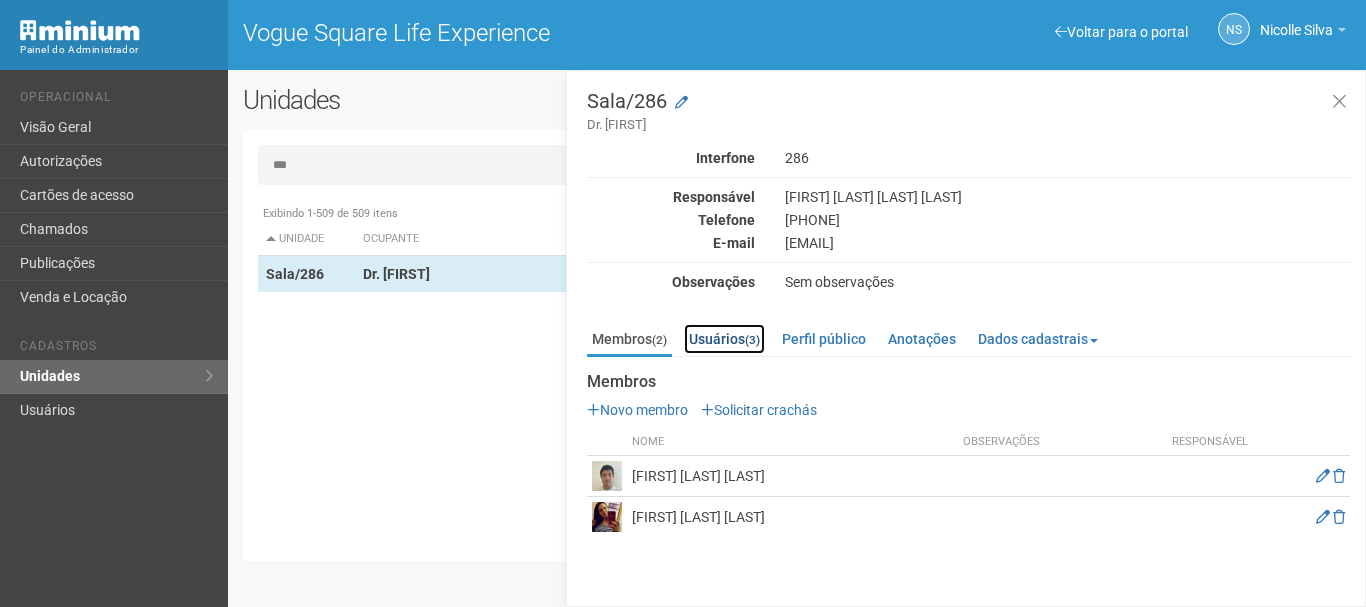 click on "Usuários  (3)" at bounding box center [724, 339] 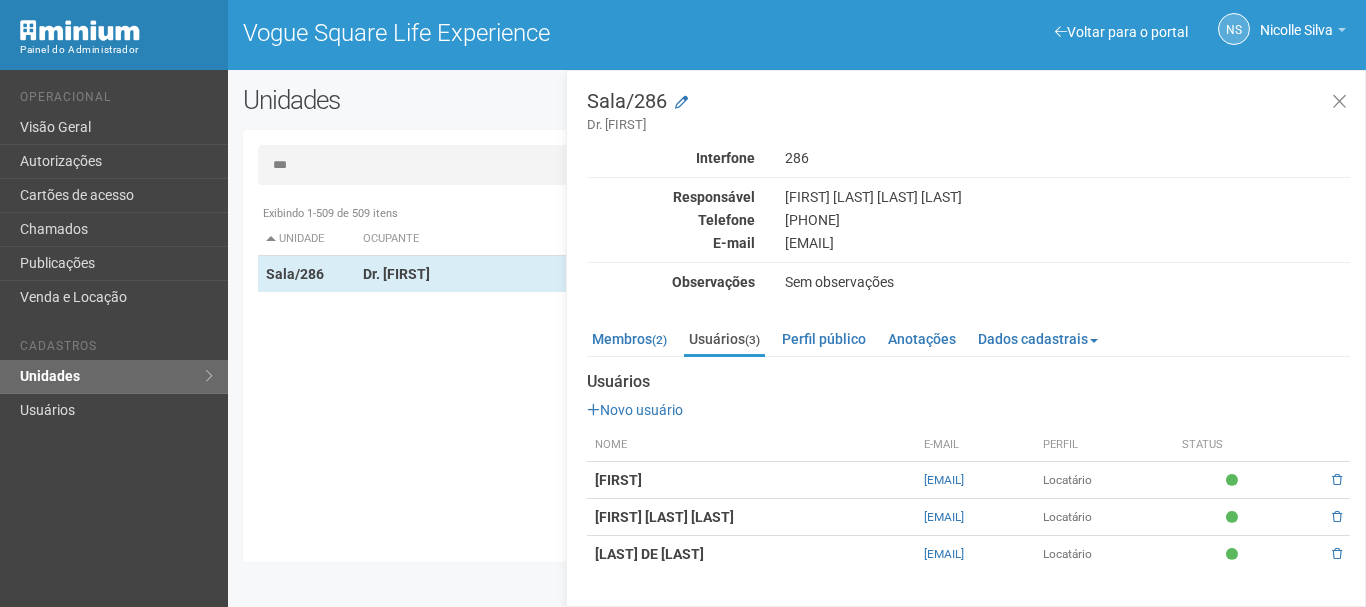 click on "[LAST] DE [LAST]" at bounding box center [649, 554] 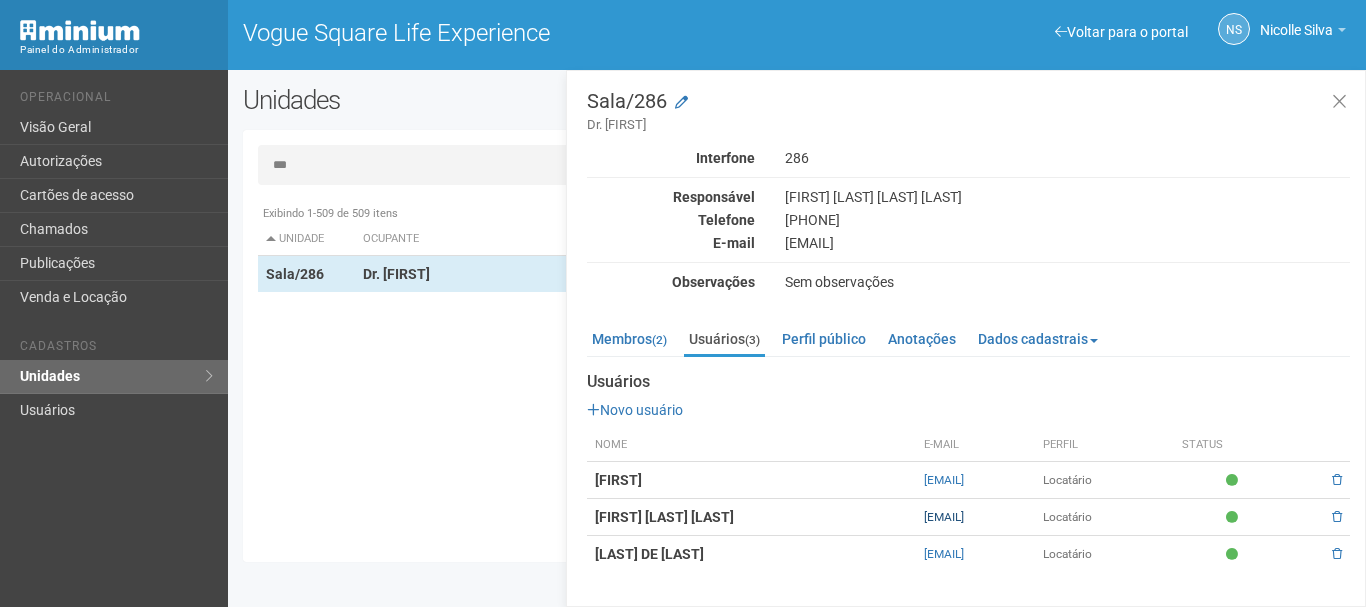 drag, startPoint x: 1039, startPoint y: 516, endPoint x: 867, endPoint y: 519, distance: 172.02615 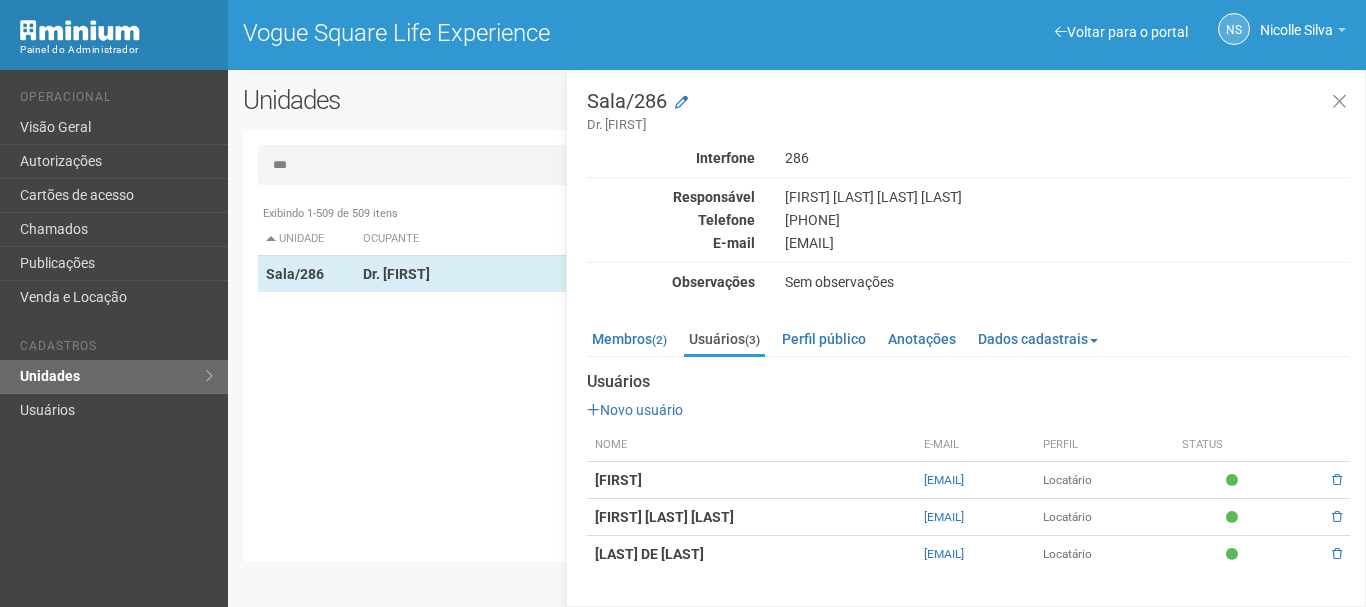 copy on "[EMAIL]" 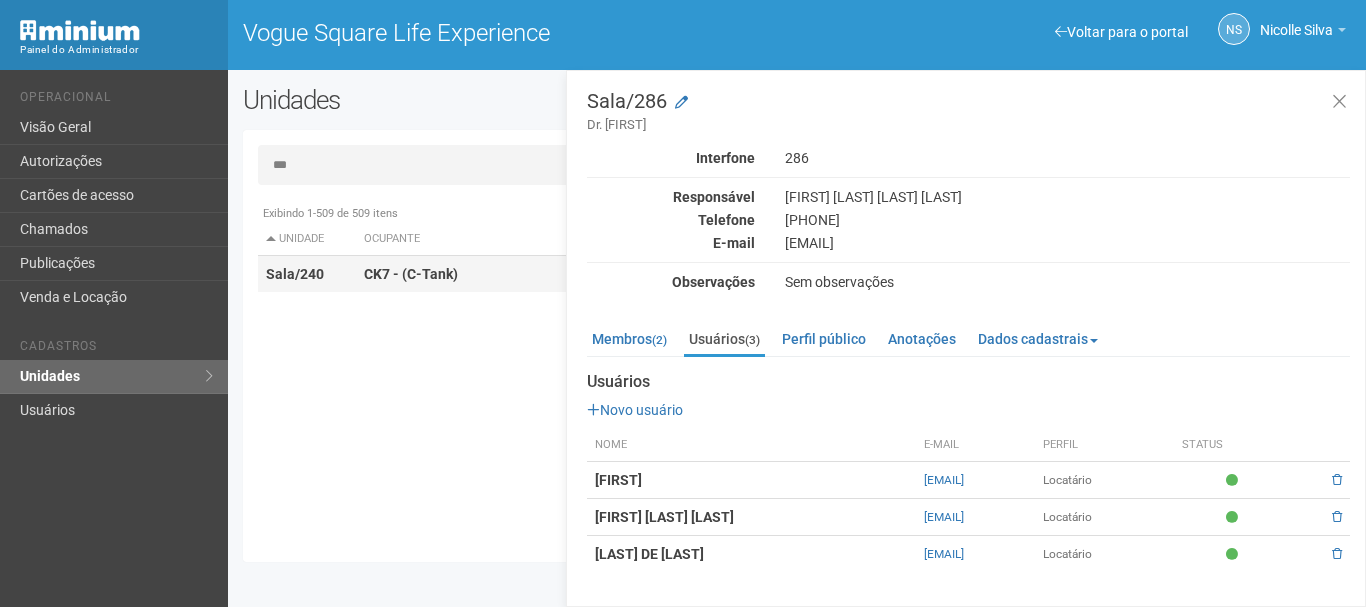 click on "CK7 - (C-Tank)" at bounding box center [662, 274] 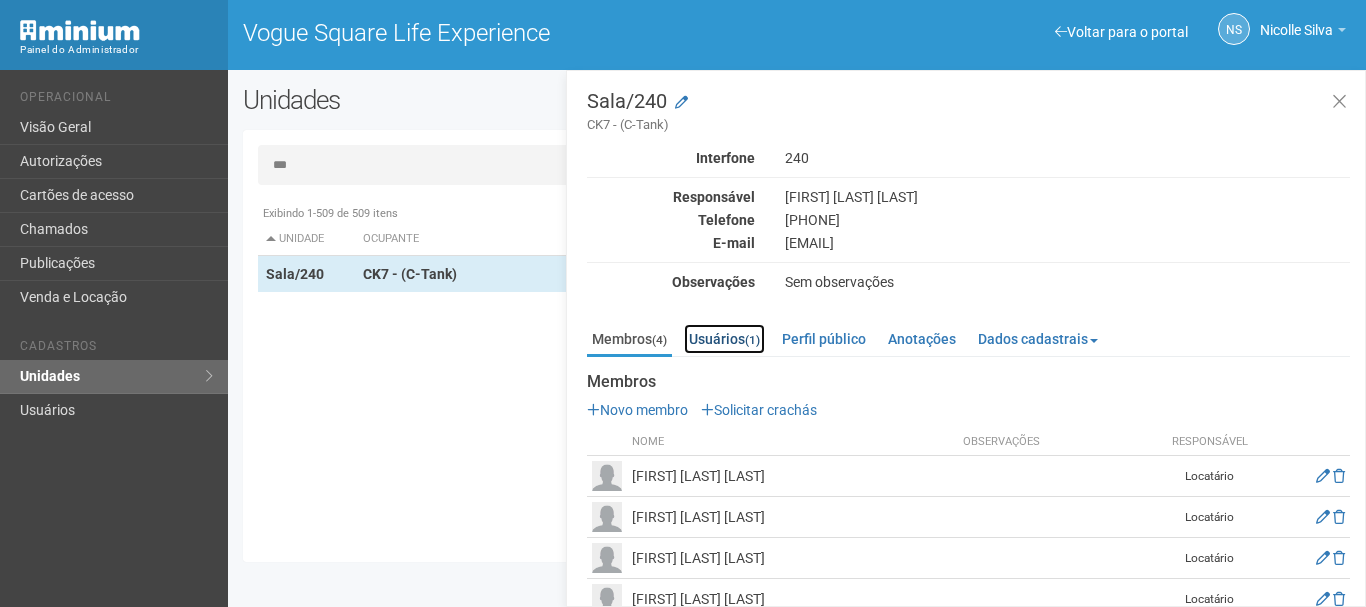 click on "Usuários  (1)" at bounding box center (724, 339) 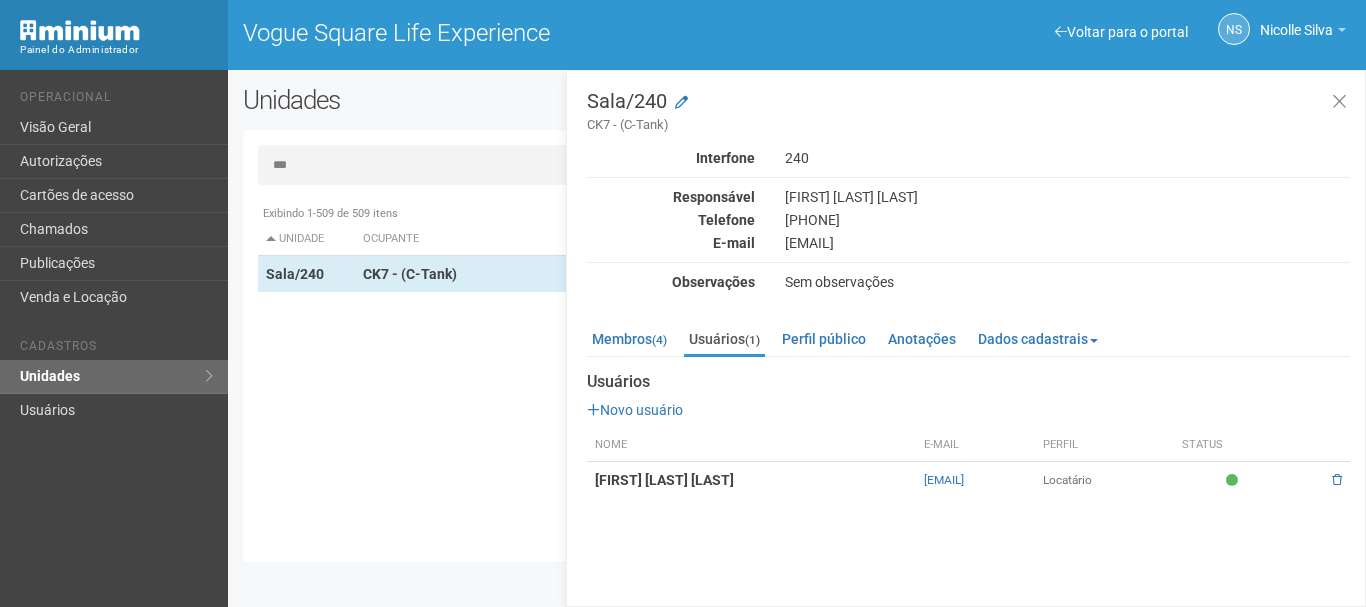 drag, startPoint x: 1118, startPoint y: 485, endPoint x: 890, endPoint y: 488, distance: 228.01973 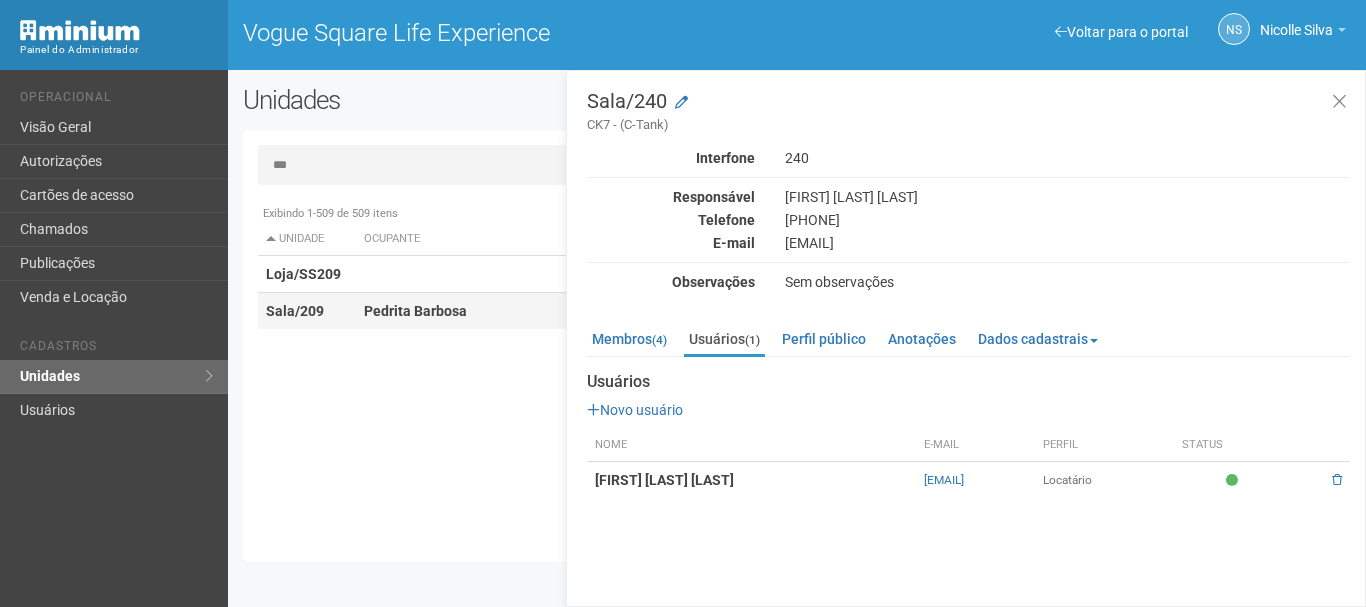 click on "Sala/209" at bounding box center [307, 311] 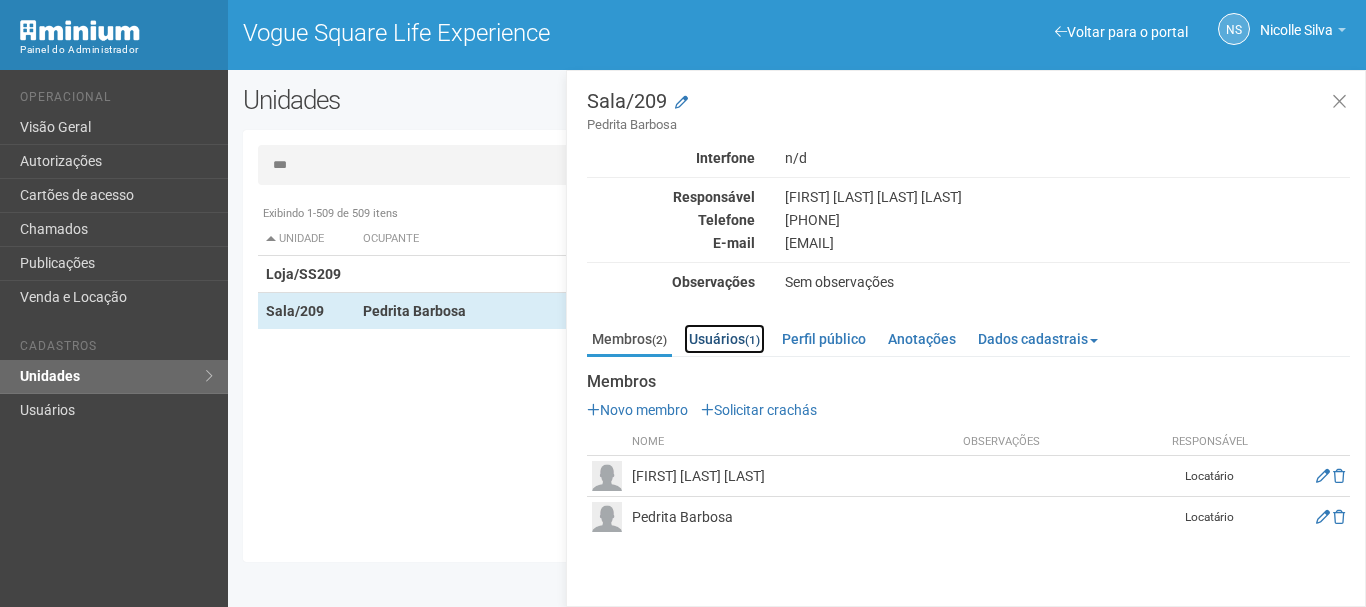 click on "Usuários  (1)" at bounding box center [724, 339] 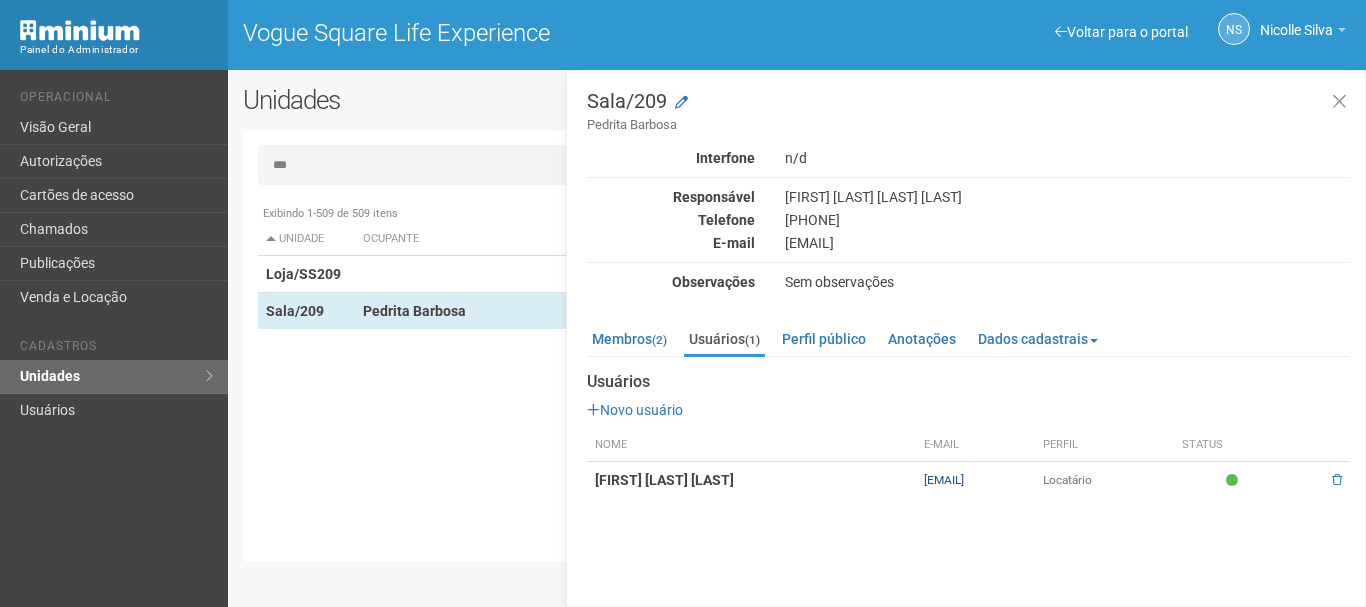 drag, startPoint x: 1062, startPoint y: 484, endPoint x: 917, endPoint y: 485, distance: 145.00345 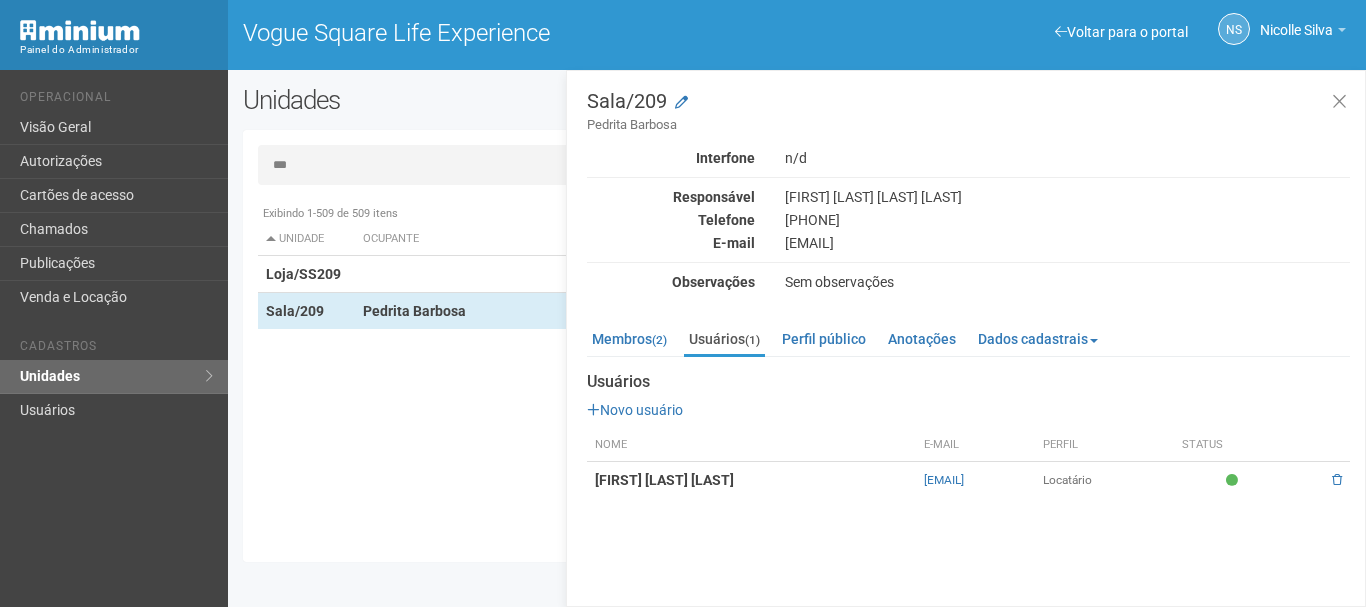 click on "***" at bounding box center (797, 165) 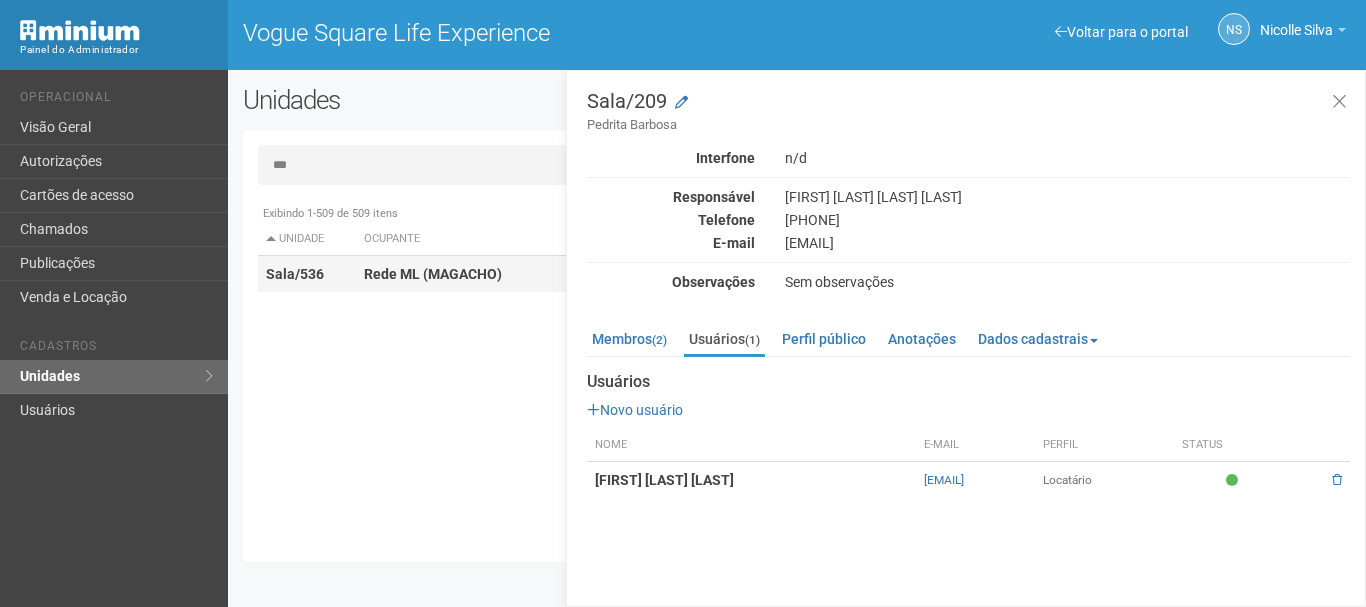 click on "Rede ML (MAGACHO)" at bounding box center (433, 274) 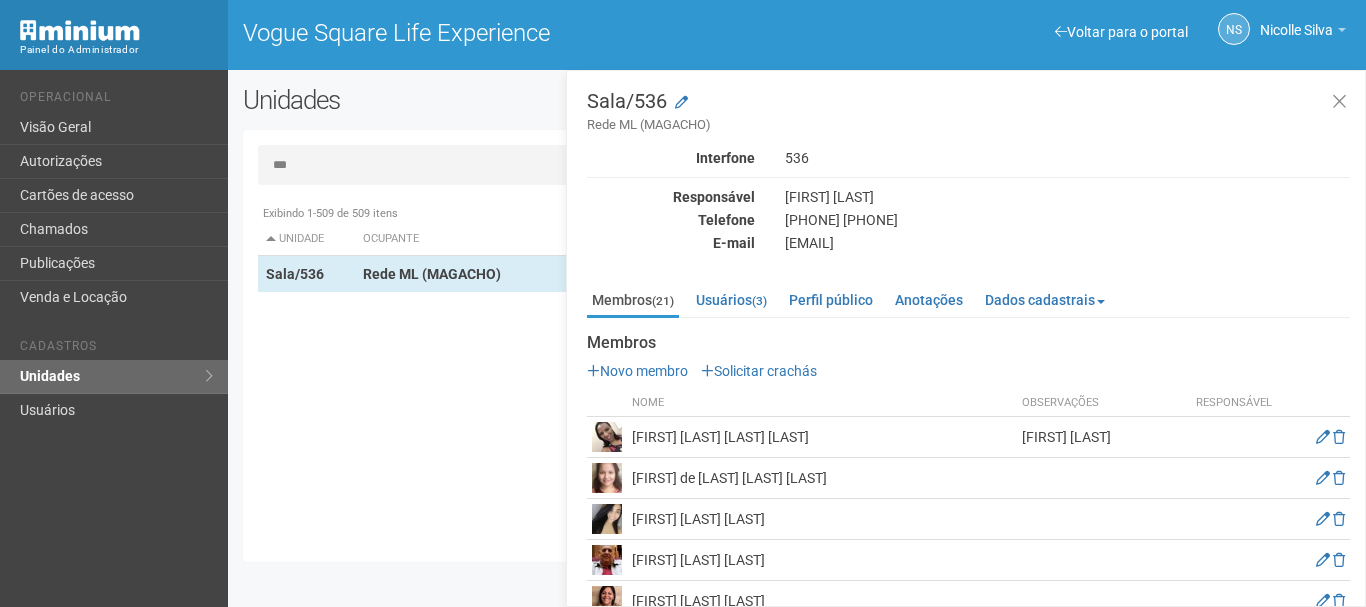 drag, startPoint x: 291, startPoint y: 166, endPoint x: 278, endPoint y: 165, distance: 13.038404 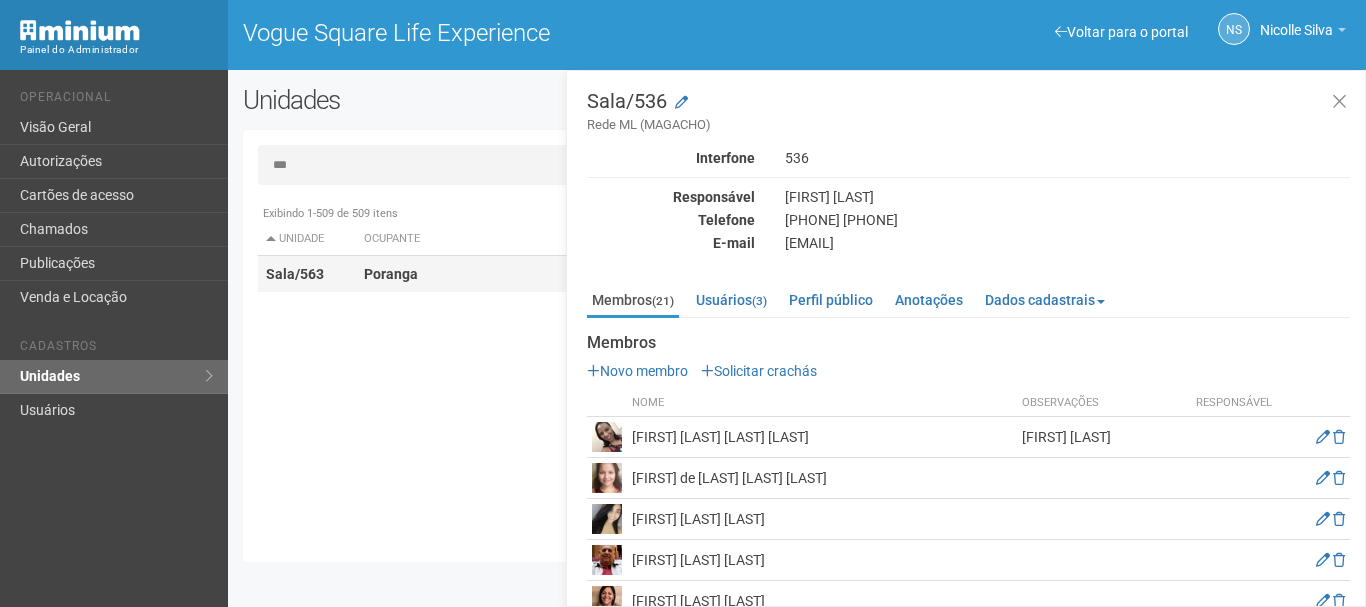 click on "Poranga" at bounding box center (391, 274) 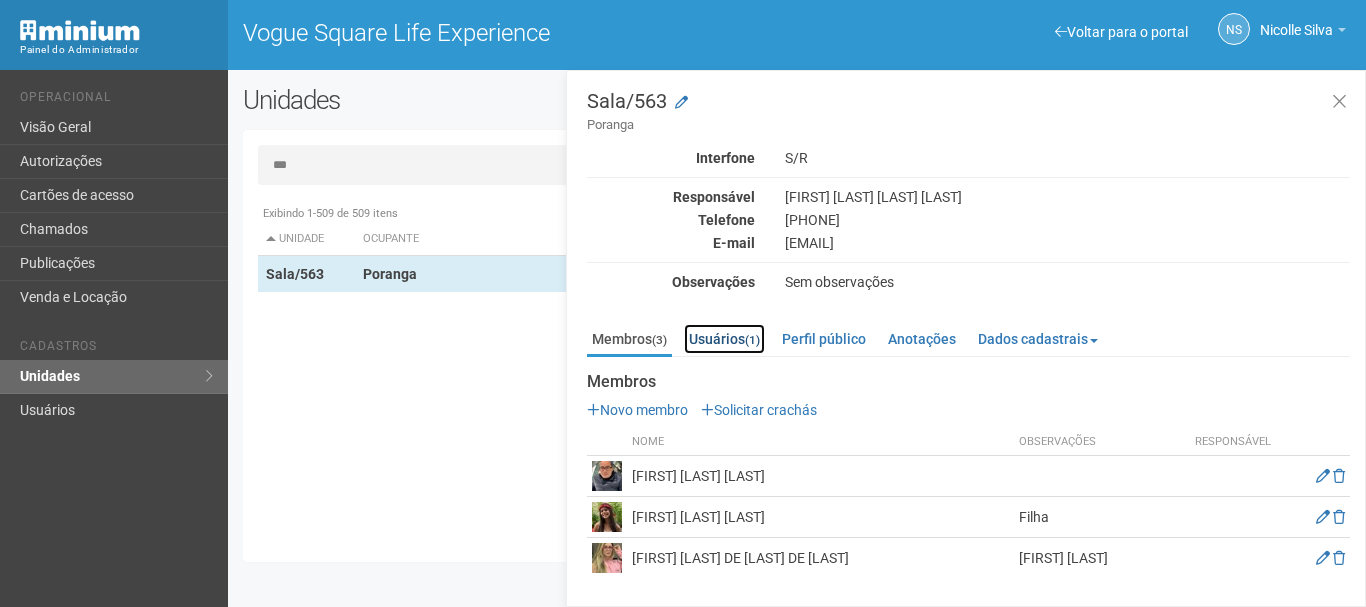 click on "Usuários  (1)" at bounding box center [724, 339] 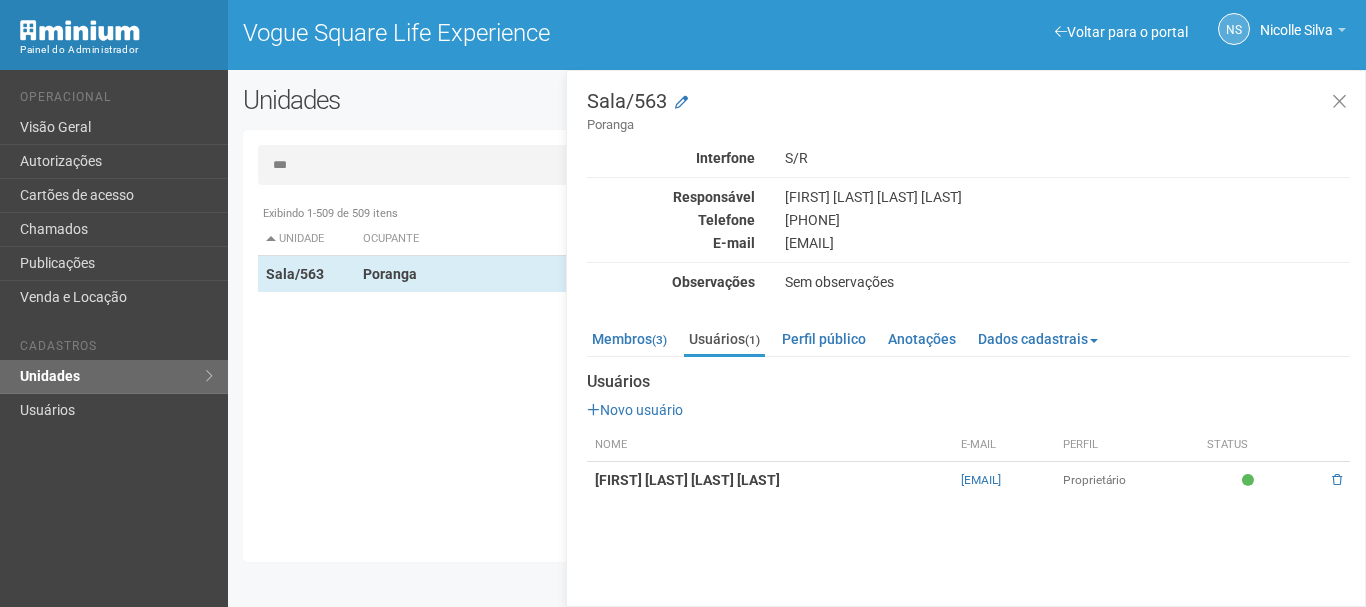 copy on "[EMAIL]" 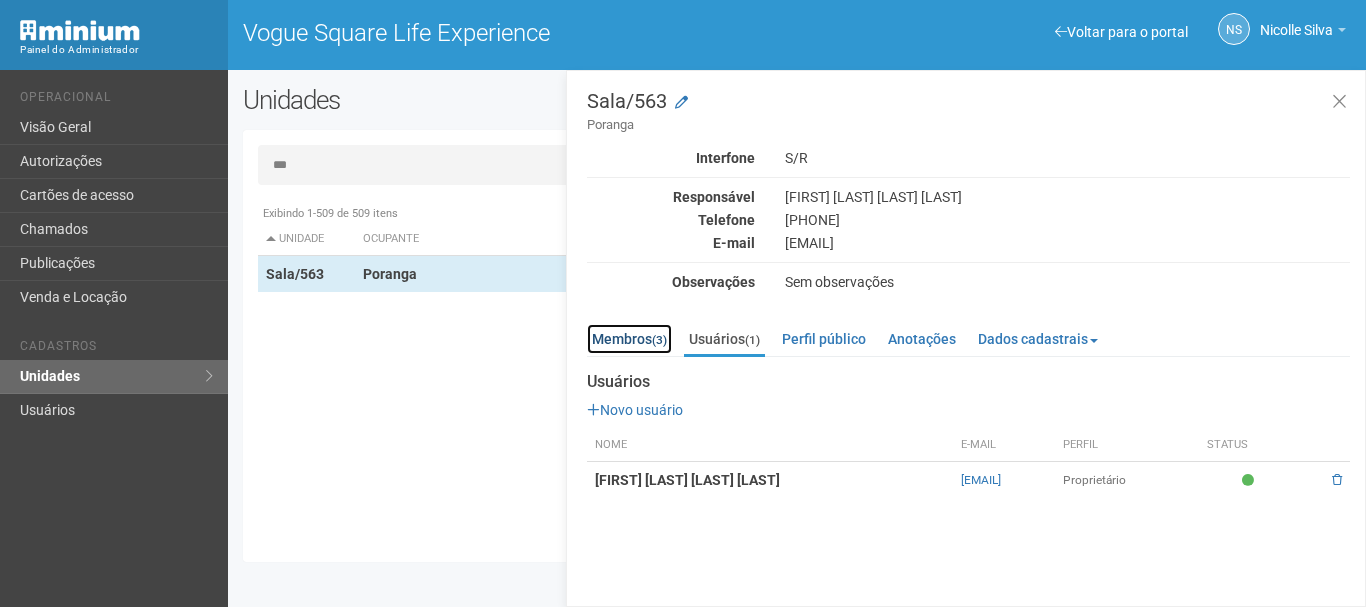 click on "Membros  (3)" at bounding box center [629, 339] 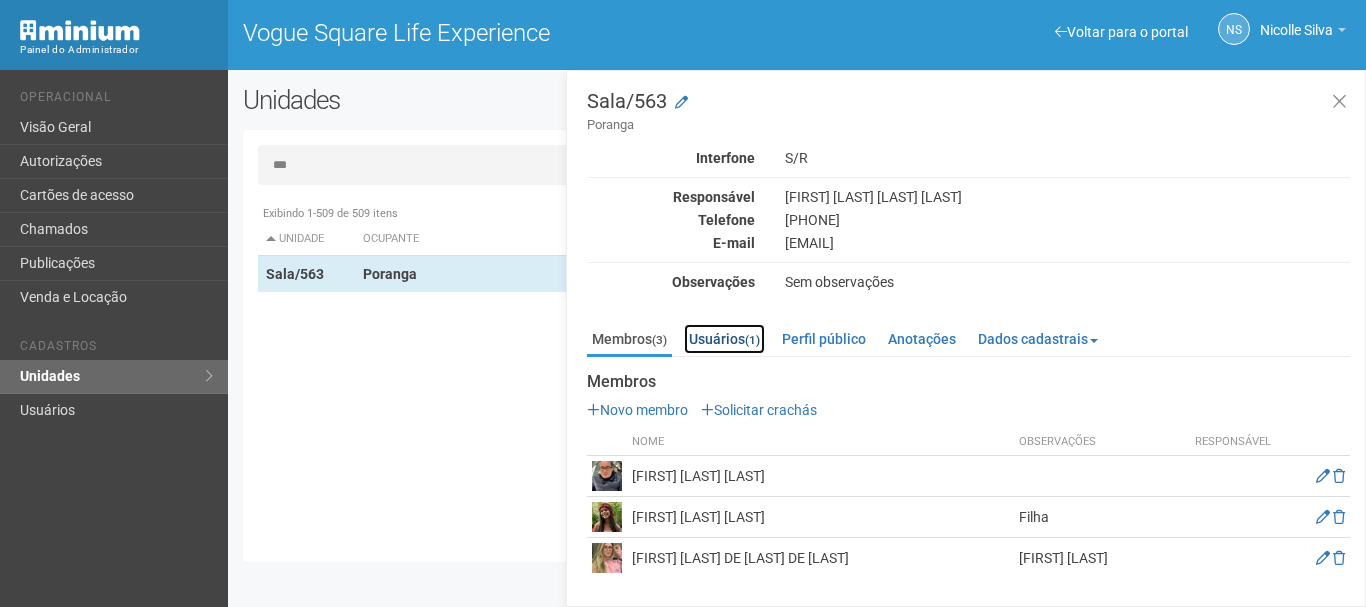 click on "Usuários  (1)" at bounding box center [724, 339] 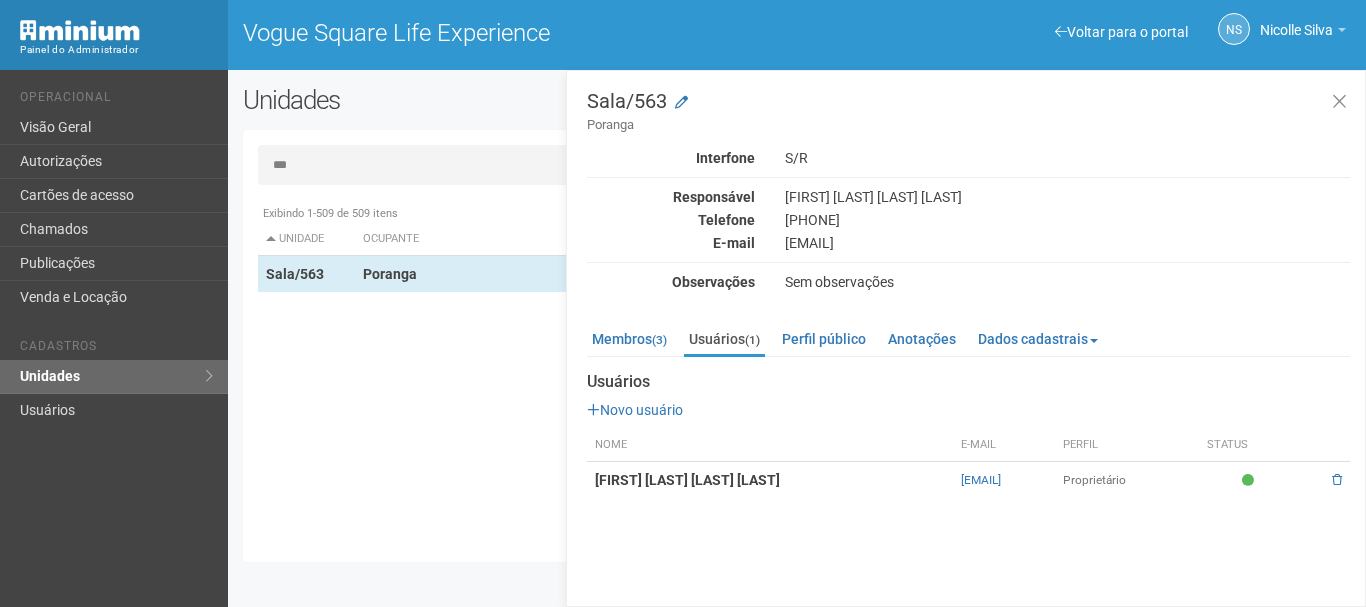 click on "[EMAIL]" at bounding box center [1067, 243] 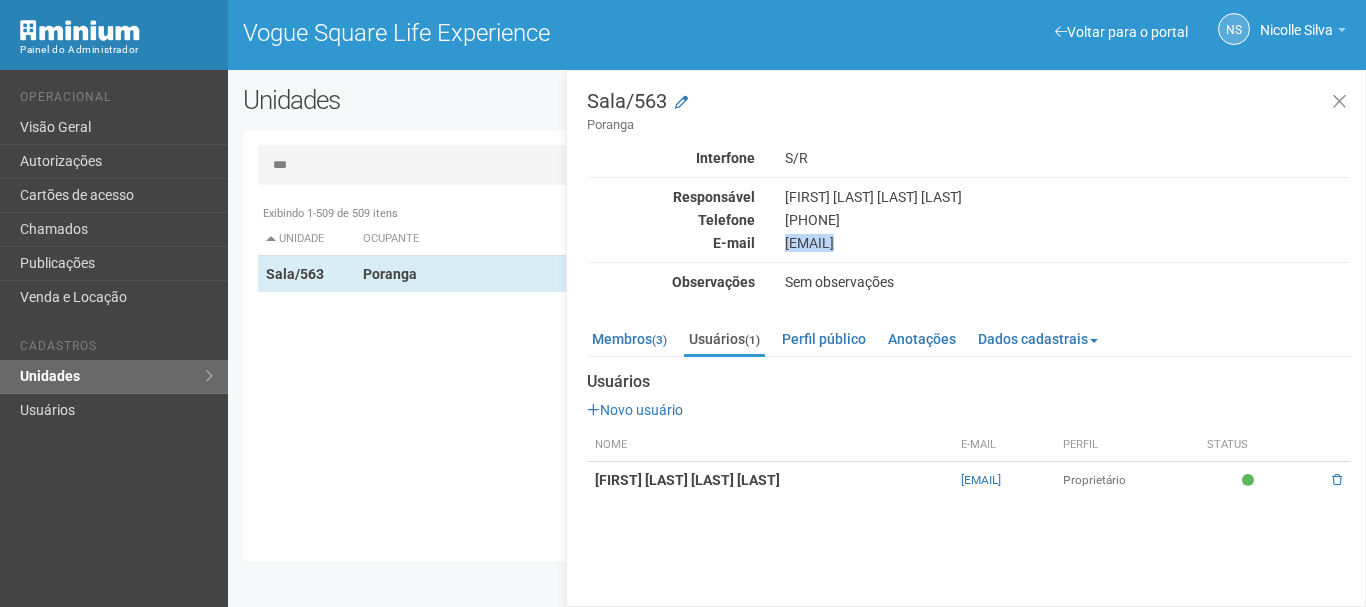 click on "[EMAIL]" at bounding box center [1067, 243] 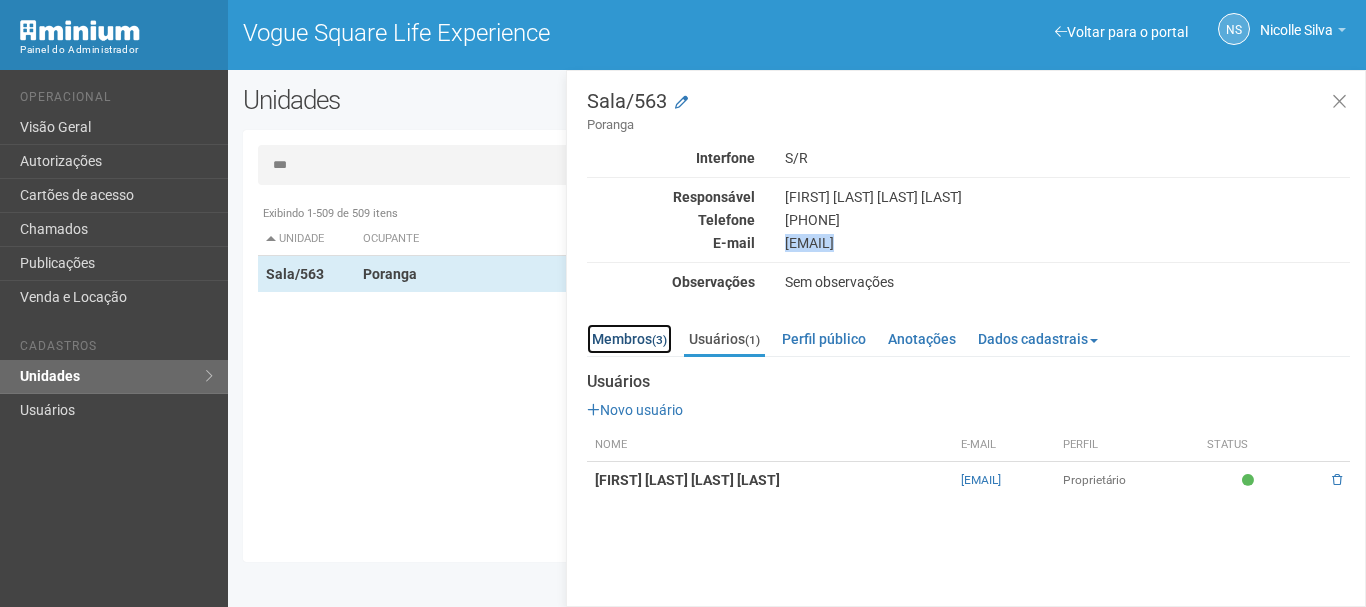 click on "Membros  (3)" at bounding box center [629, 339] 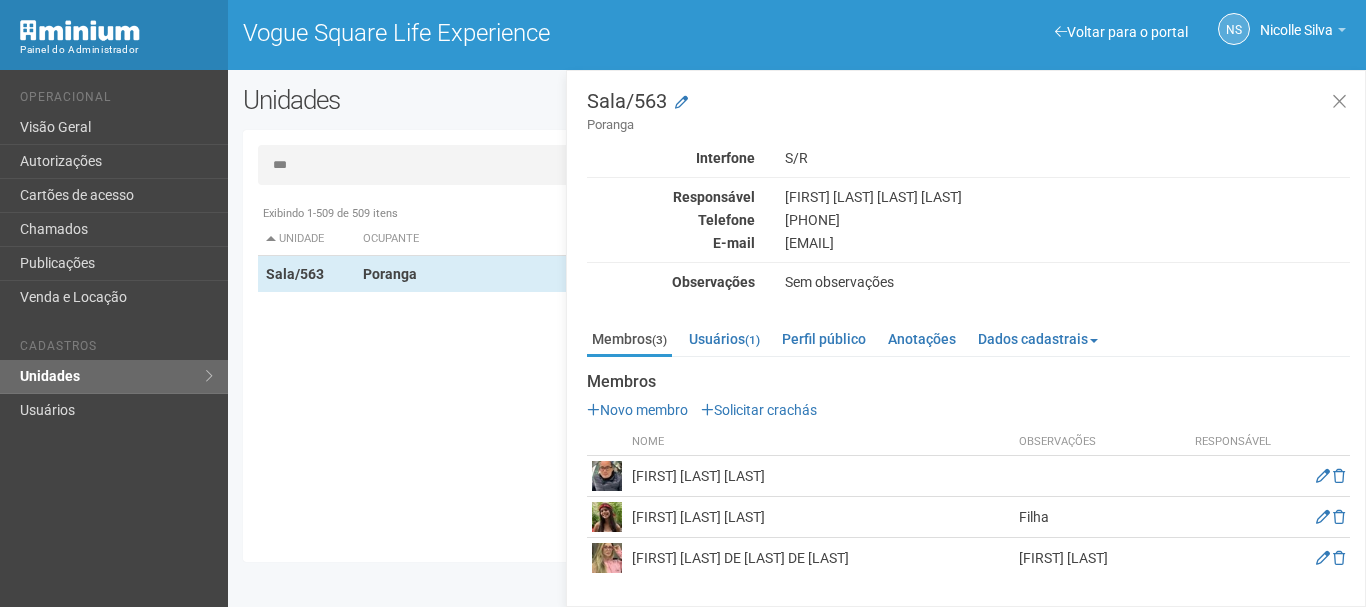 click on "[FIRST] [LAST] [LAST]" at bounding box center [820, 476] 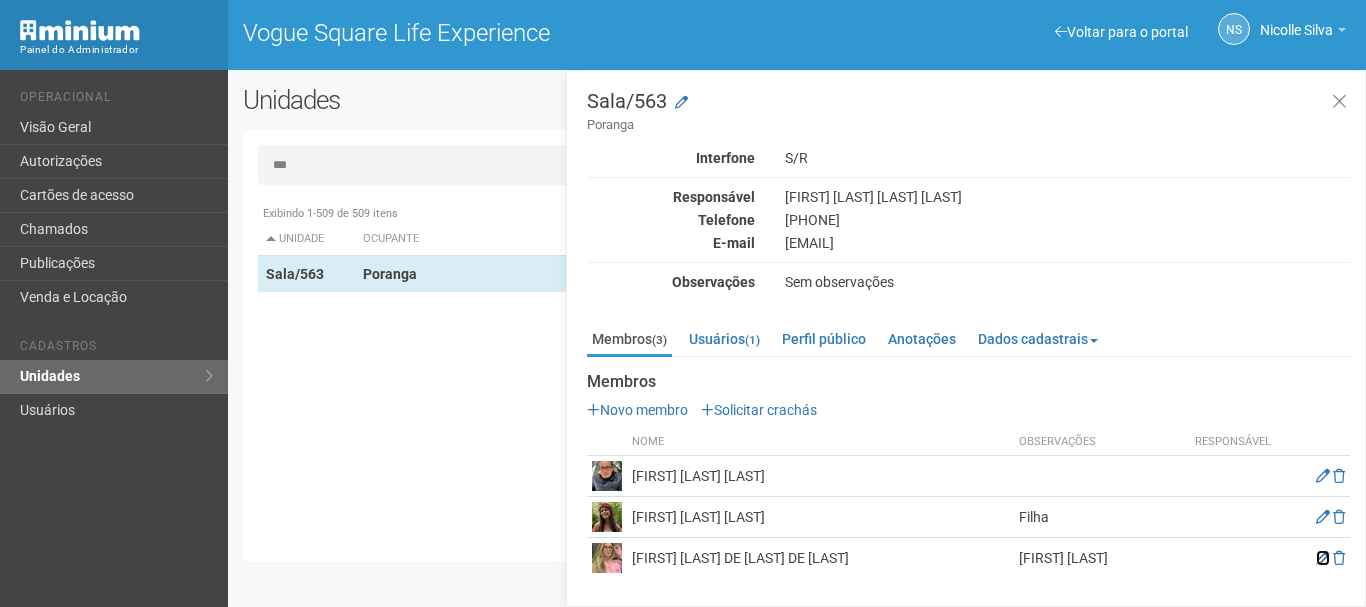 click at bounding box center [1323, 558] 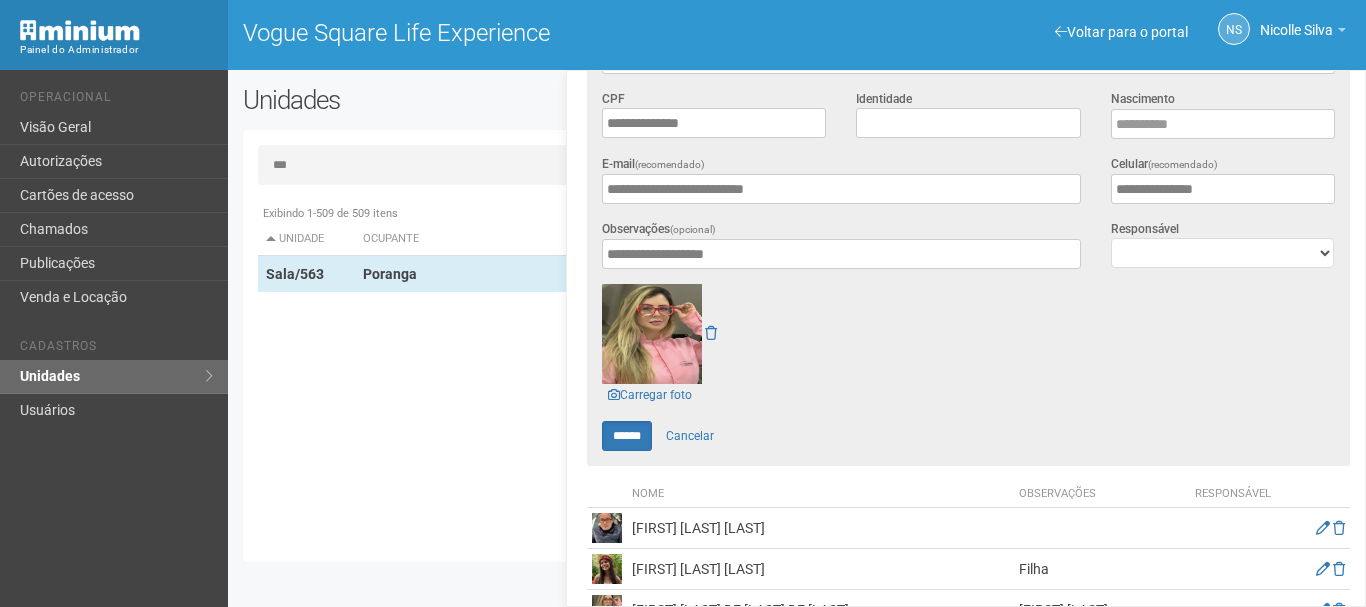 scroll, scrollTop: 459, scrollLeft: 0, axis: vertical 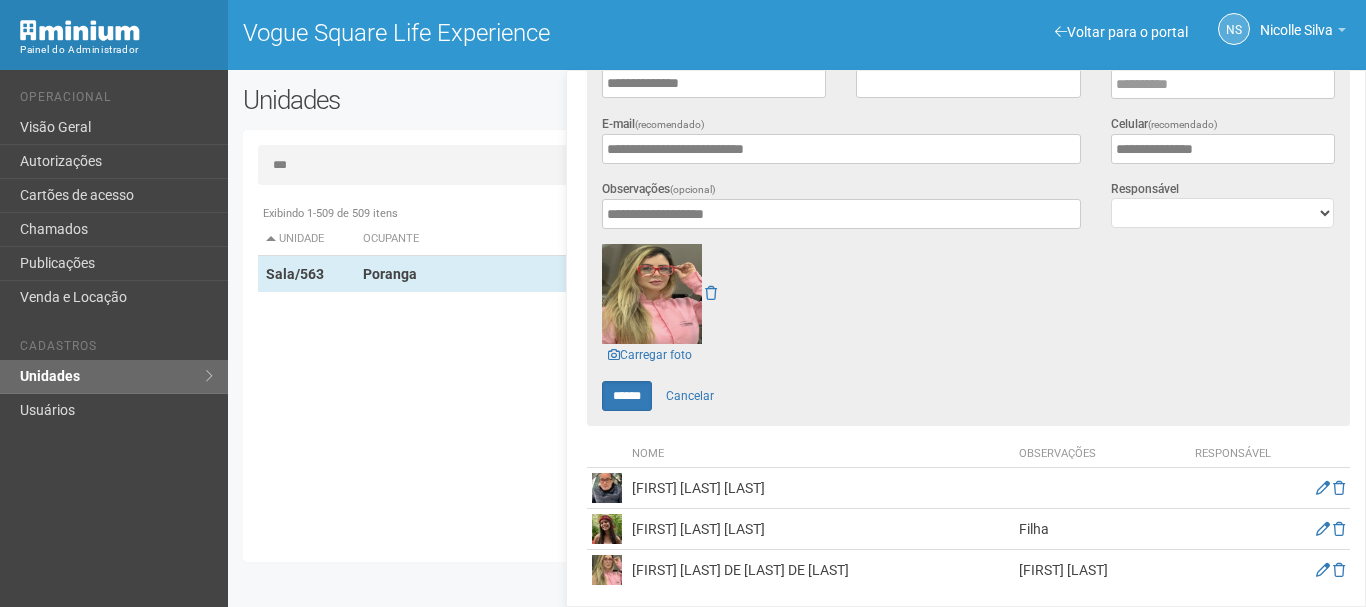 click on "[FIRST] [LAST] [LAST]" at bounding box center [820, 529] 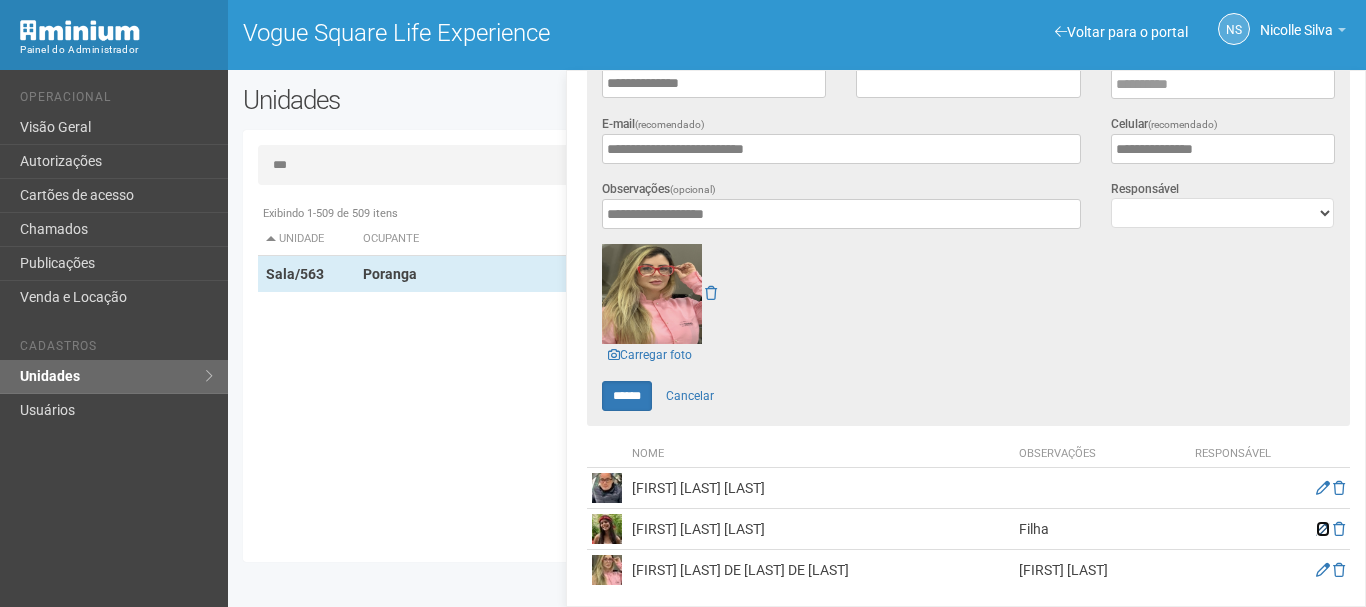 click at bounding box center (1323, 529) 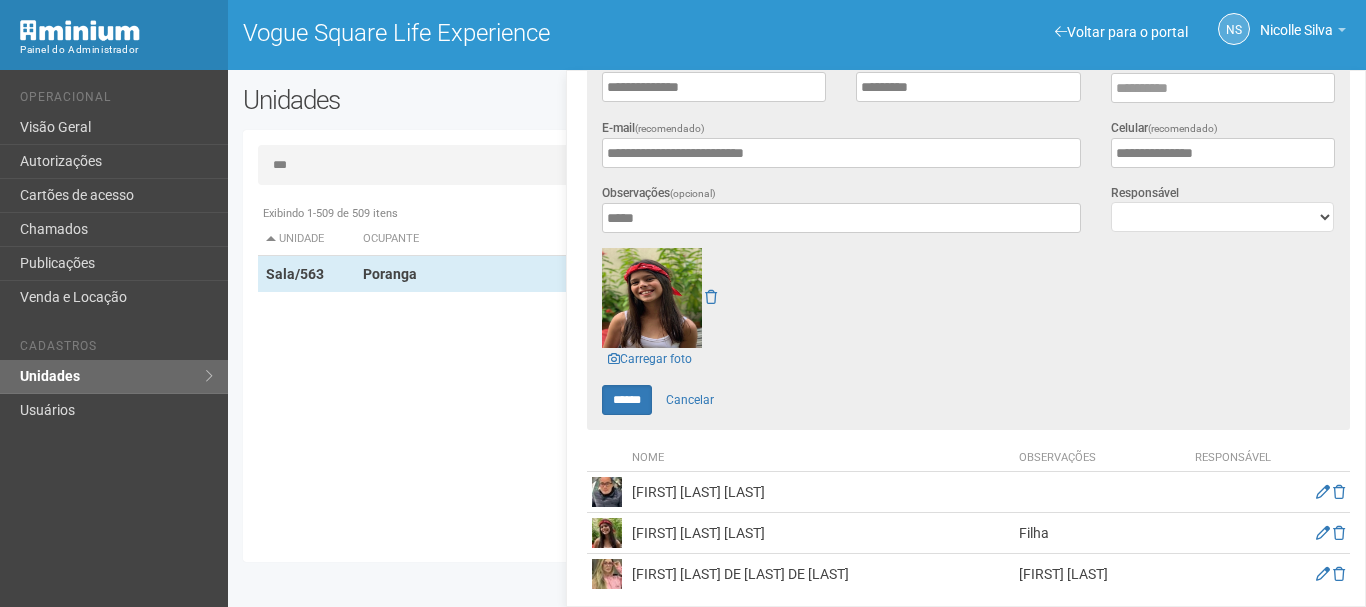 scroll, scrollTop: 459, scrollLeft: 0, axis: vertical 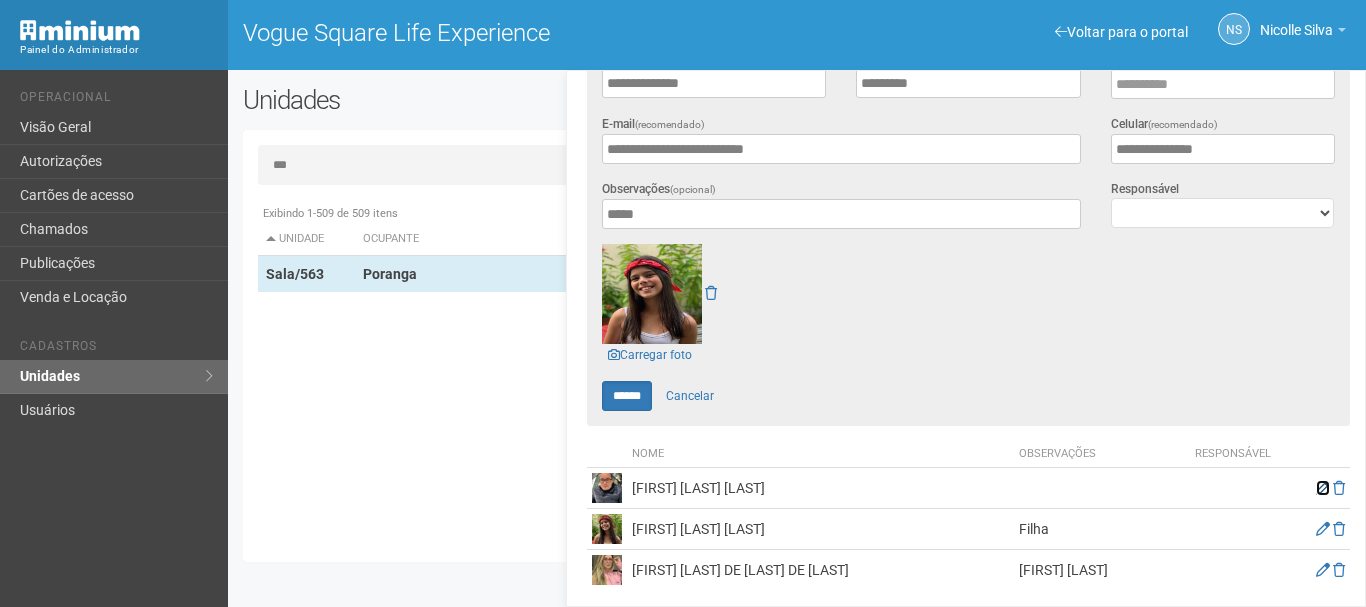 click at bounding box center (1323, 488) 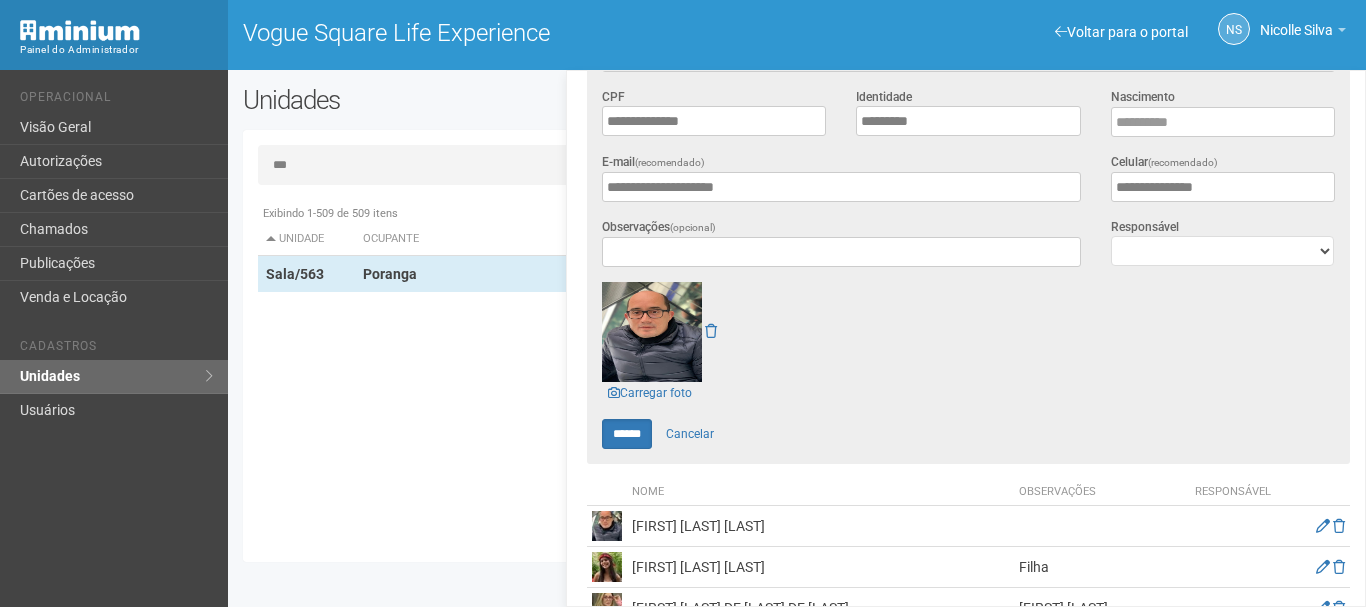 scroll, scrollTop: 439, scrollLeft: 0, axis: vertical 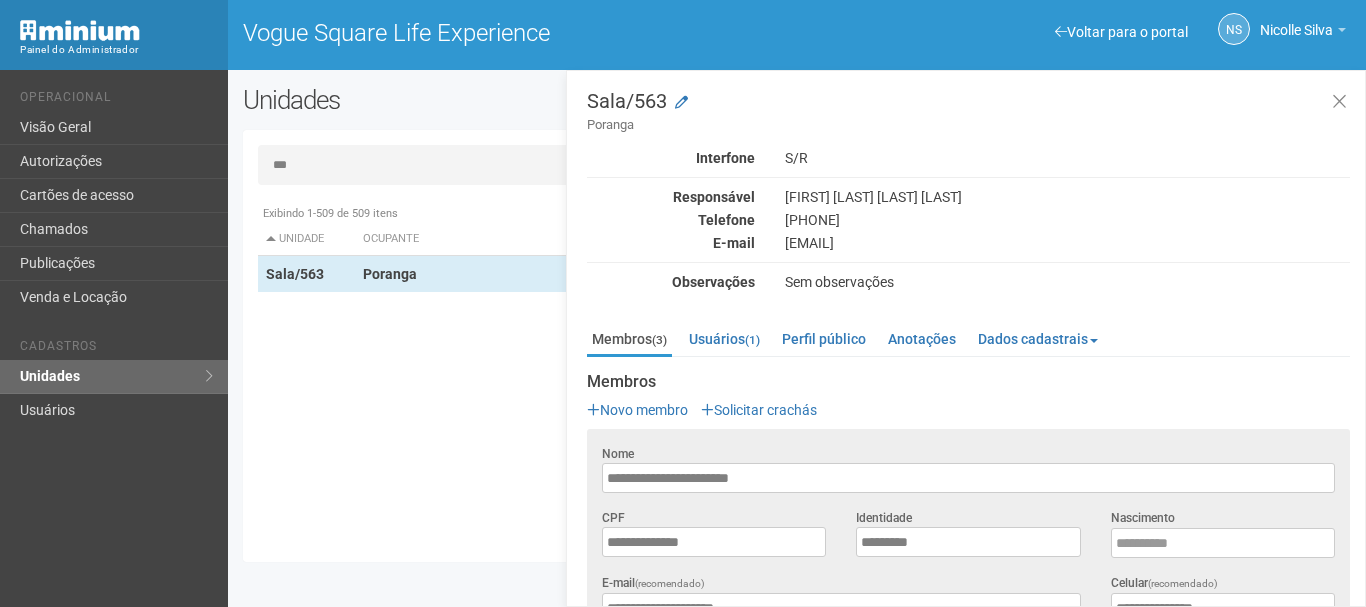 click on "***" at bounding box center [797, 165] 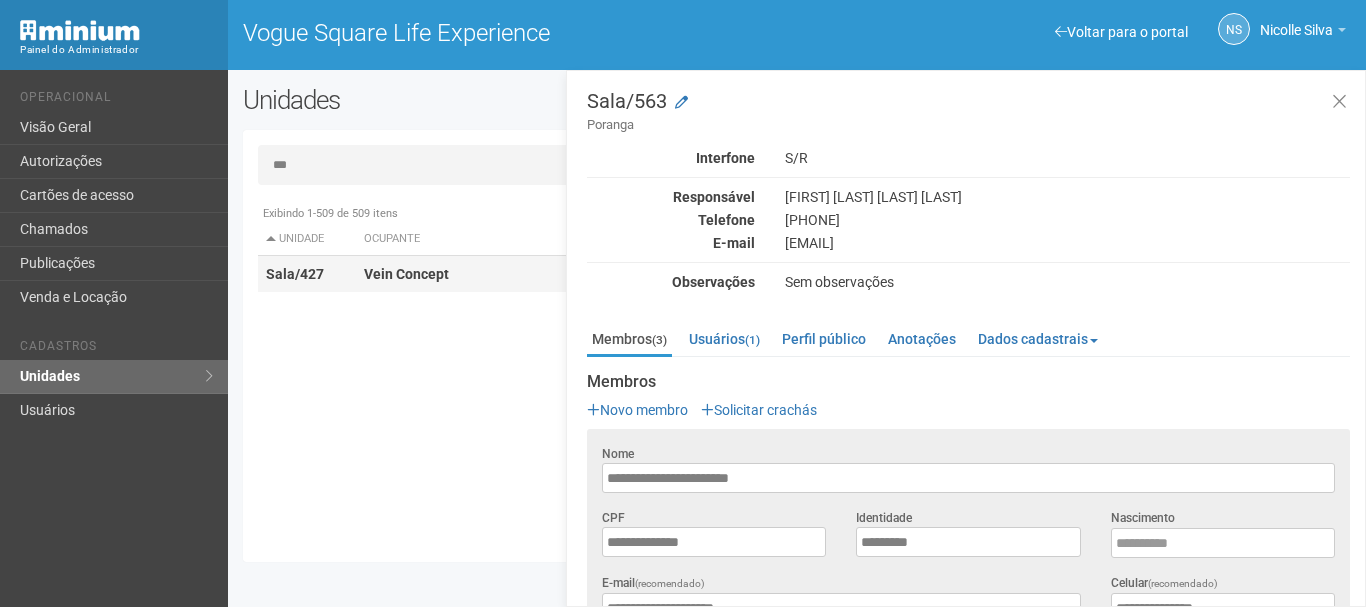 click on "Vein Concept" at bounding box center [662, 274] 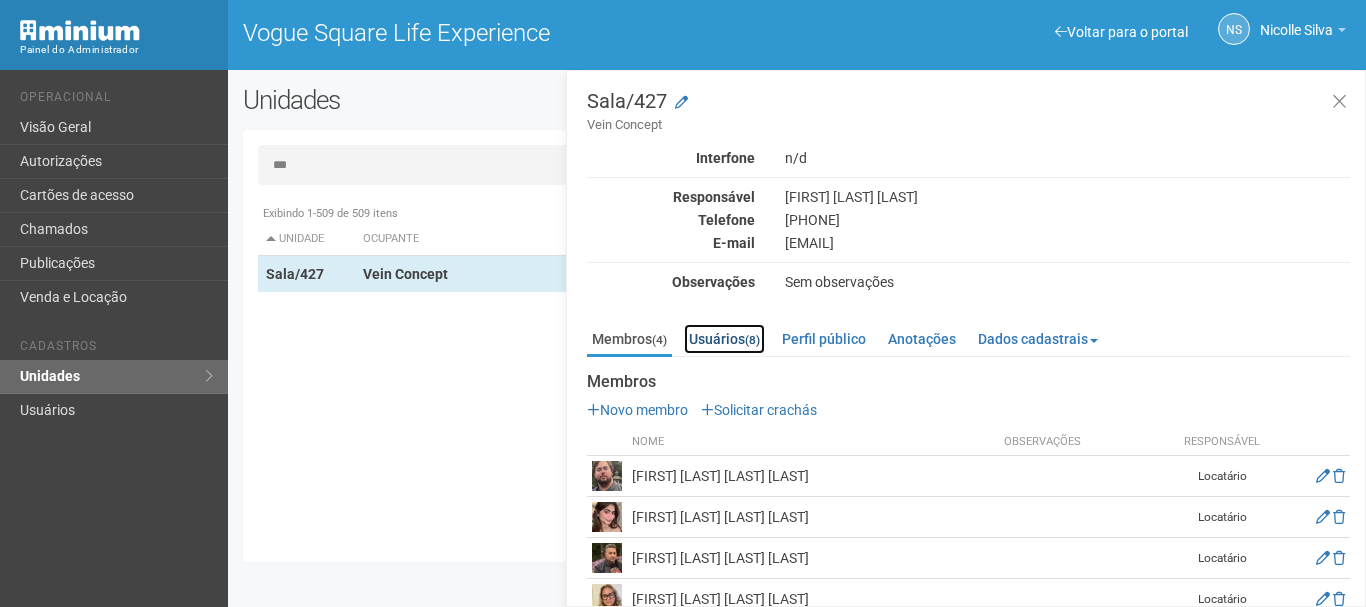 click on "Usuários  (8)" at bounding box center (724, 339) 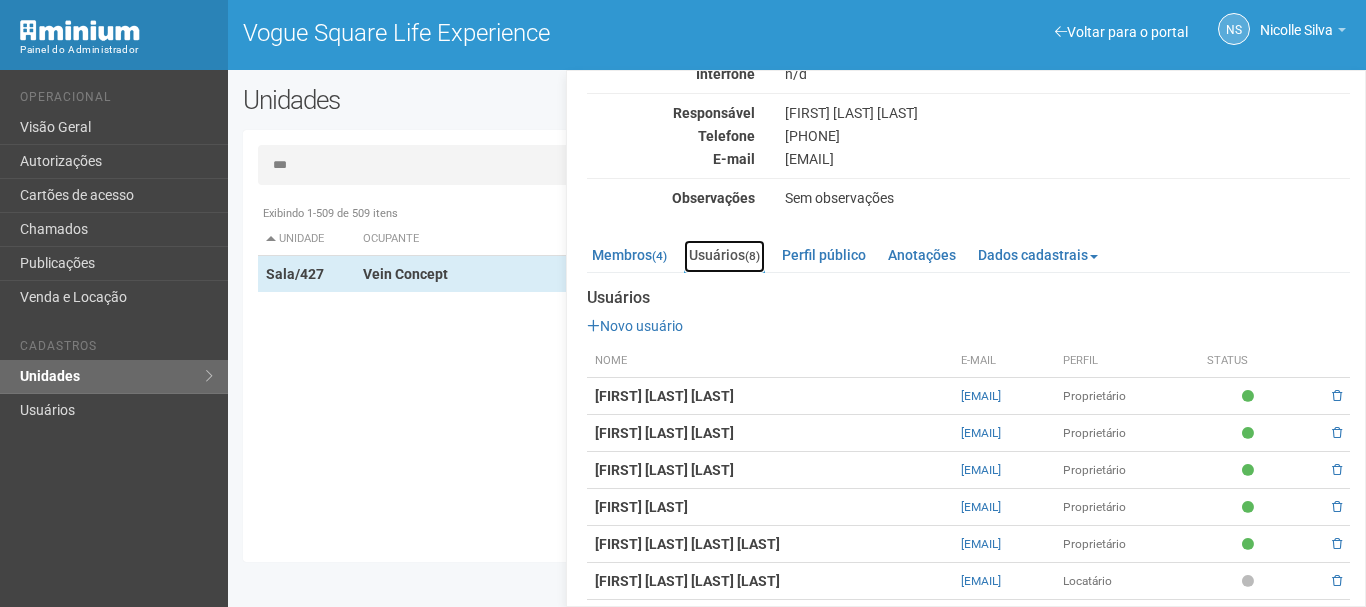 scroll, scrollTop: 171, scrollLeft: 0, axis: vertical 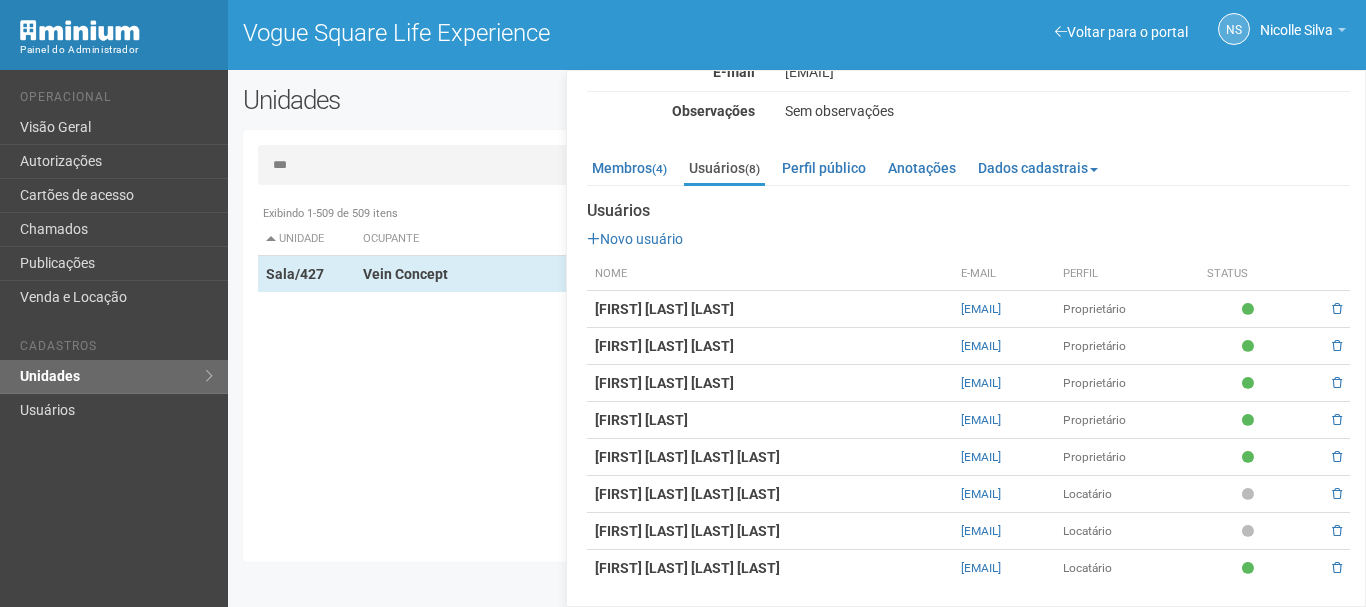 drag, startPoint x: 937, startPoint y: 563, endPoint x: 1087, endPoint y: 567, distance: 150.05333 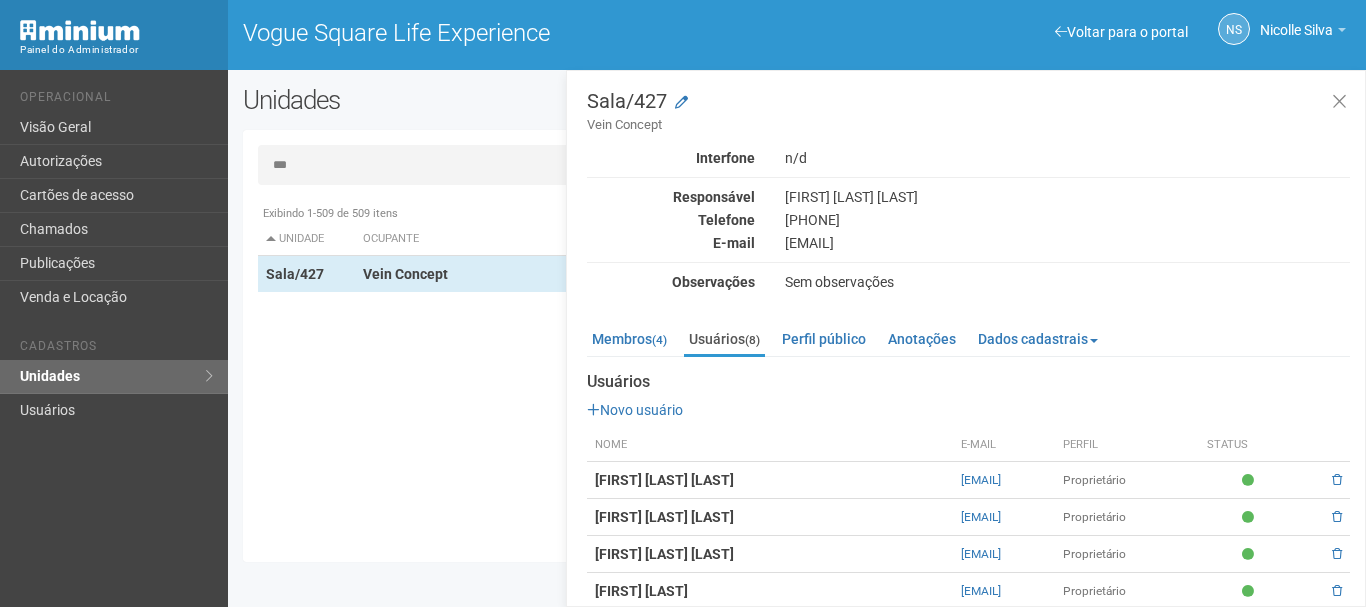 drag, startPoint x: 382, startPoint y: 192, endPoint x: 371, endPoint y: 171, distance: 23.70654 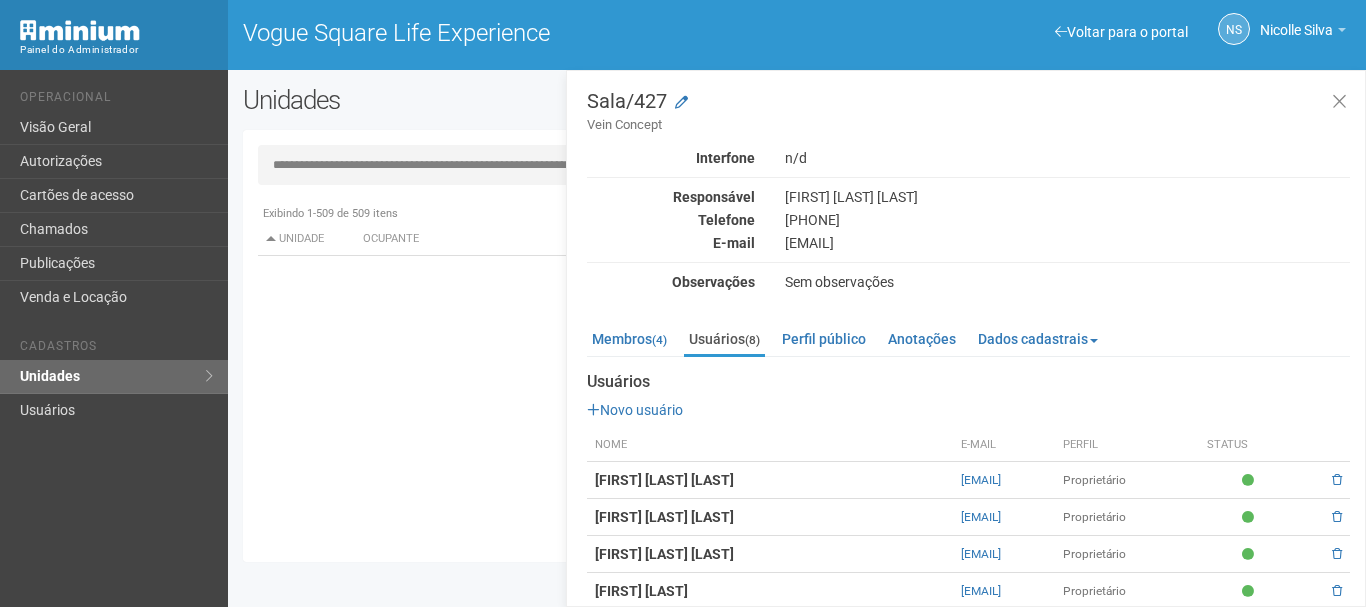 drag, startPoint x: 293, startPoint y: 162, endPoint x: 796, endPoint y: 168, distance: 503.0358 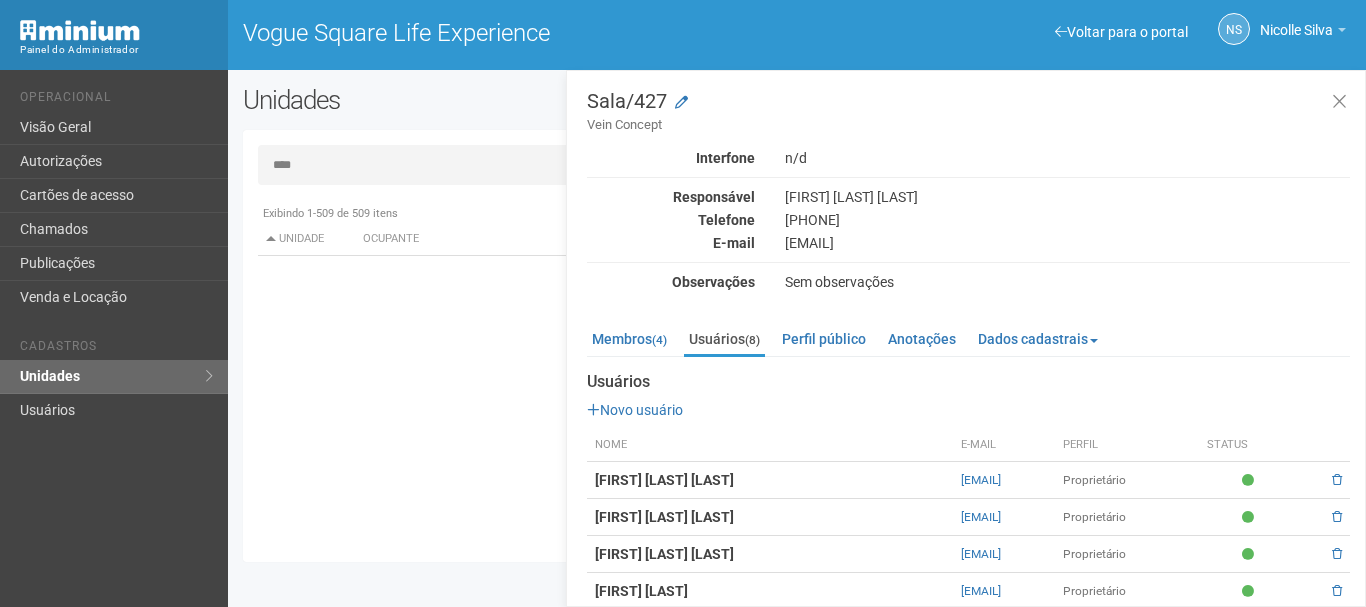 drag, startPoint x: 275, startPoint y: 159, endPoint x: 285, endPoint y: 160, distance: 10.049875 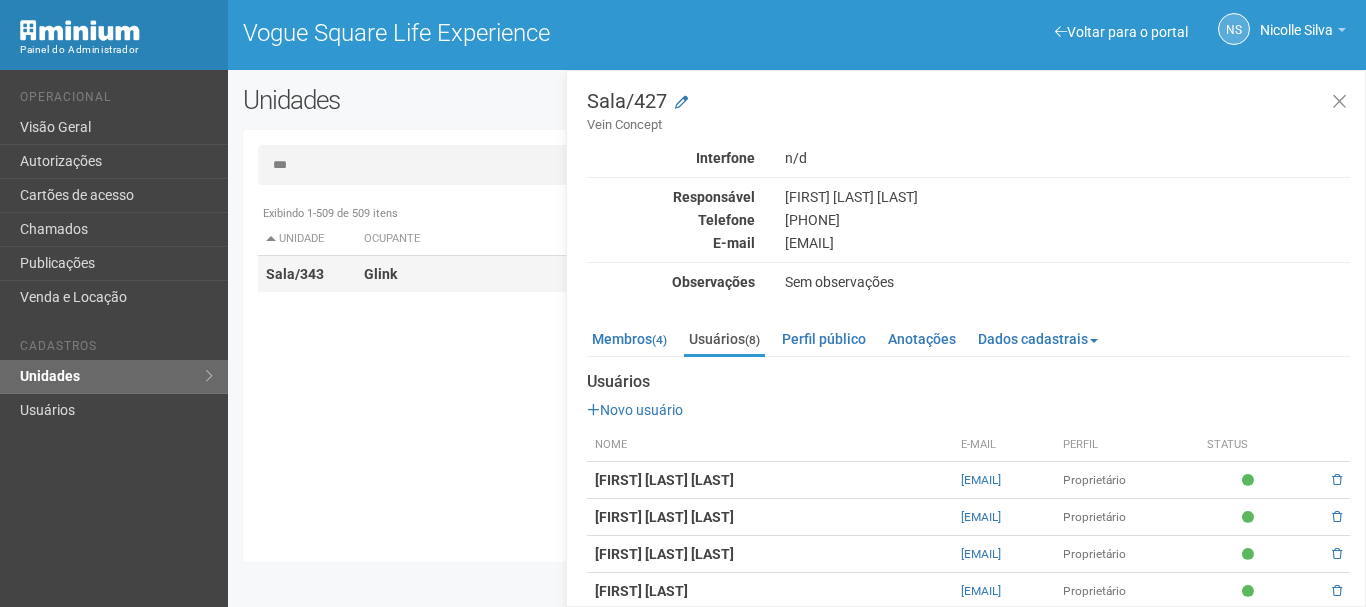 click on "Glink" at bounding box center (380, 274) 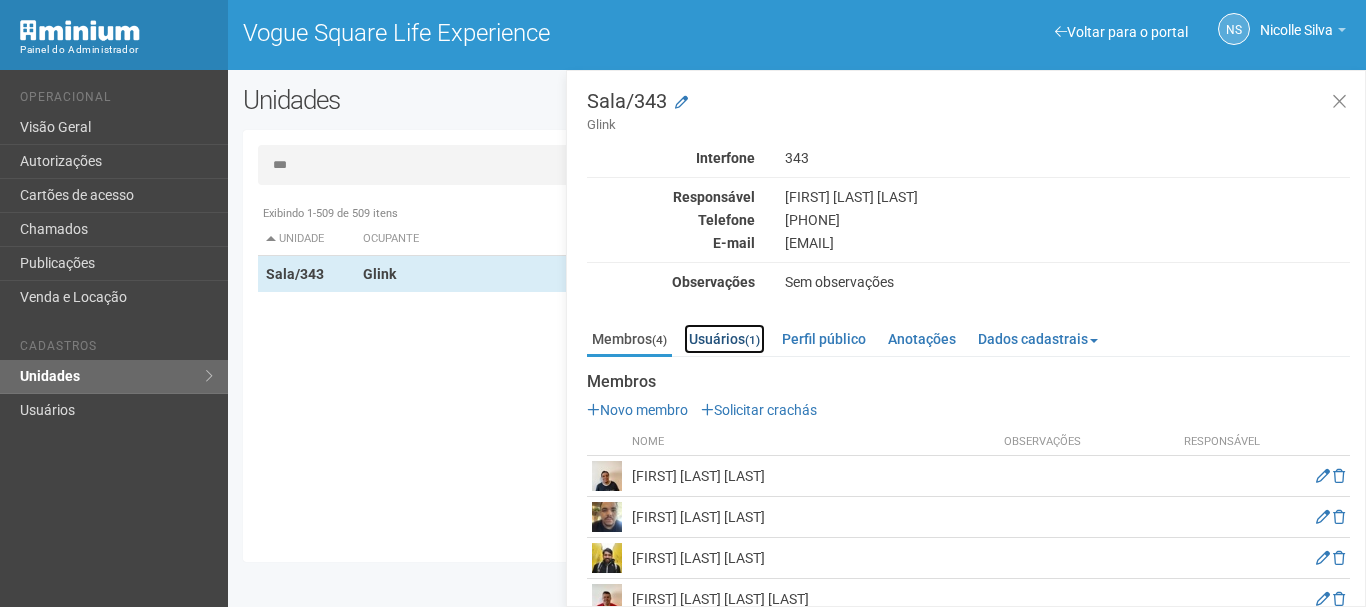 click on "Usuários  (1)" at bounding box center [724, 339] 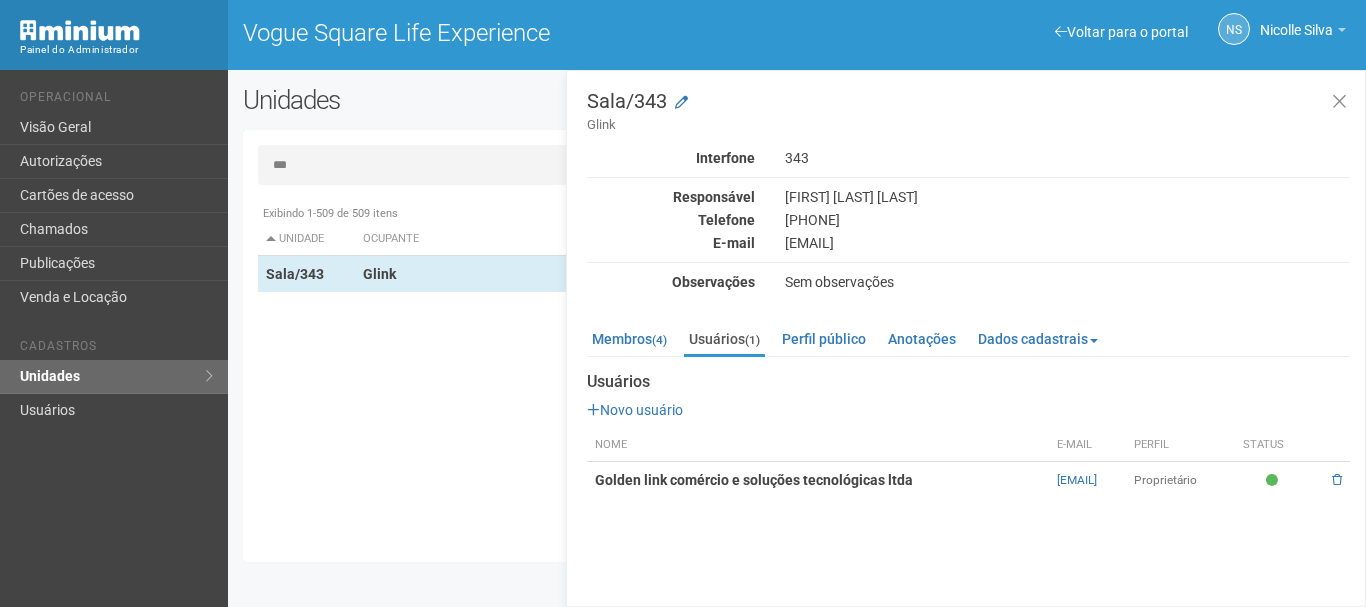 drag, startPoint x: 1004, startPoint y: 481, endPoint x: 1133, endPoint y: 482, distance: 129.00388 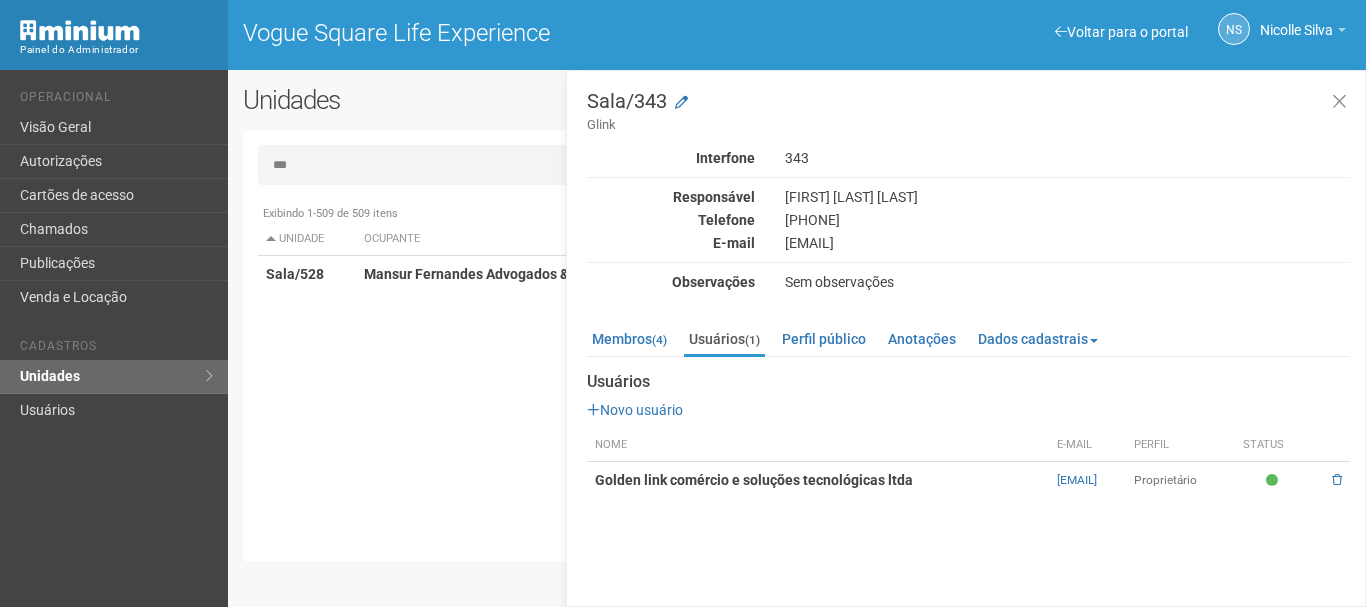 click on "Ocupante" at bounding box center (662, 239) 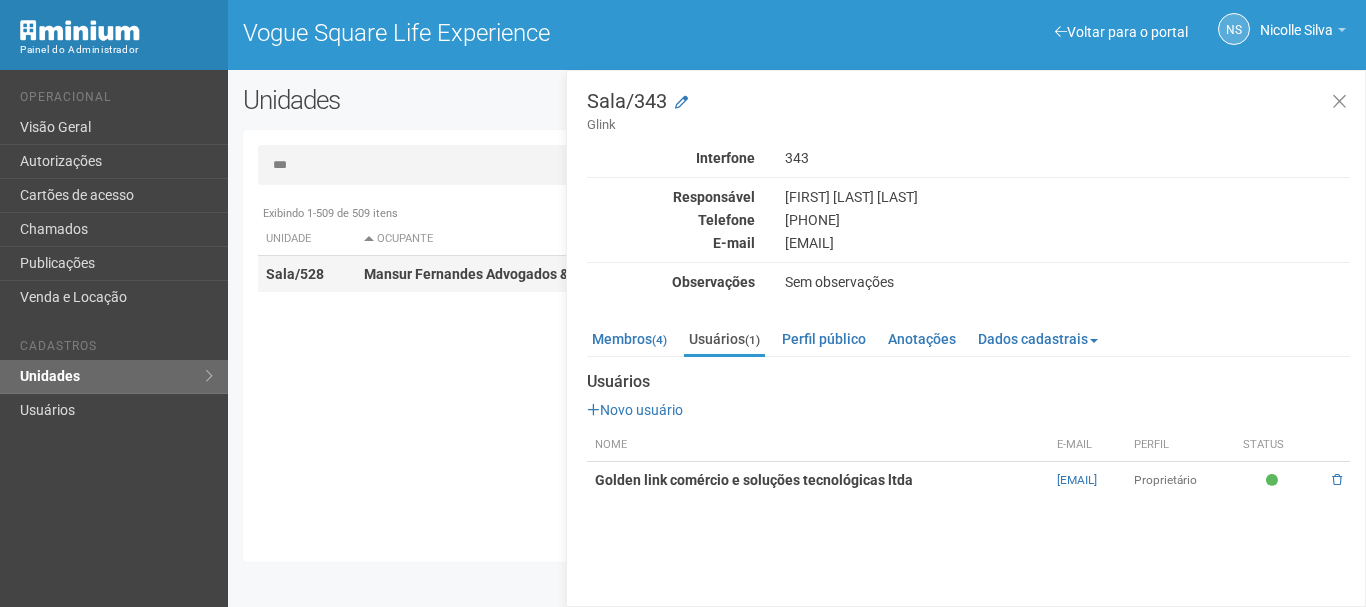 click on "Mansur Fernandes Advogados & Consultores" at bounding box center (506, 274) 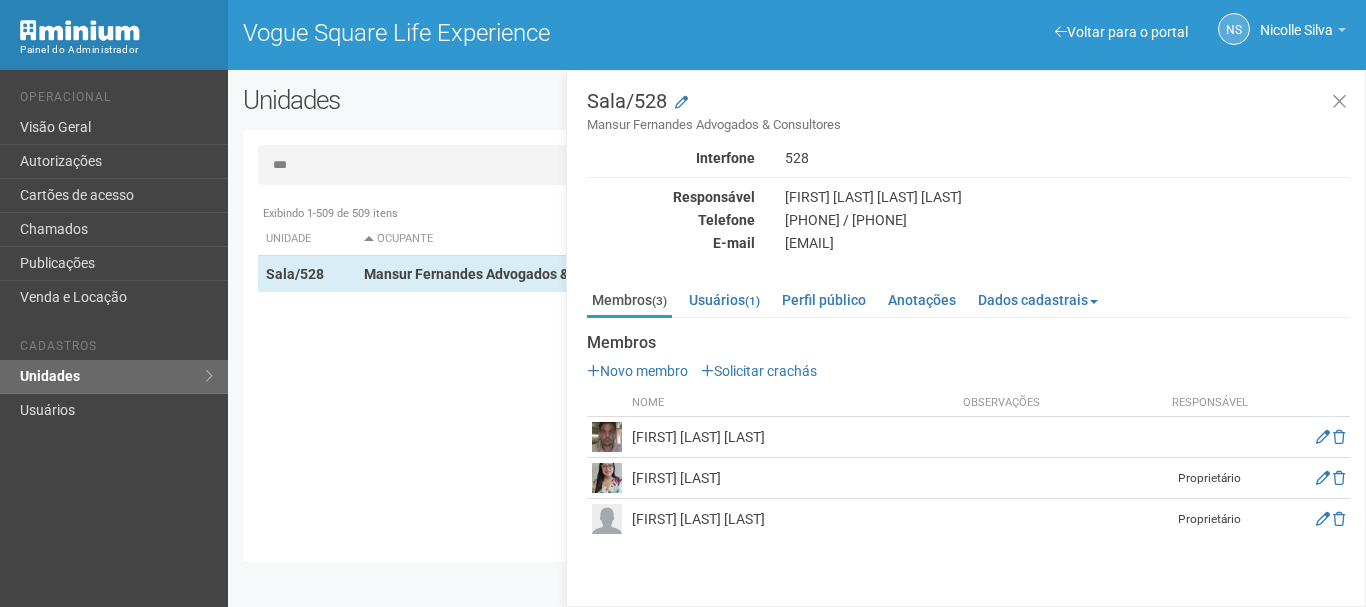click on "Ocupante" at bounding box center (662, 239) 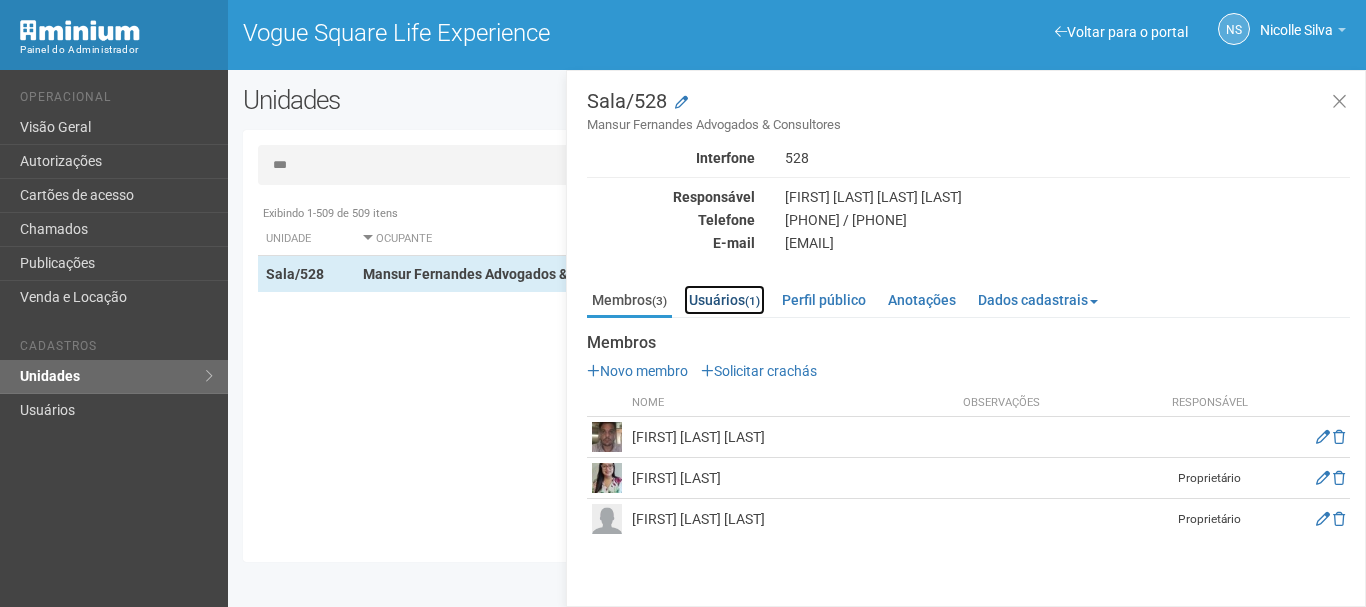 click on "Usuários  (1)" at bounding box center (724, 300) 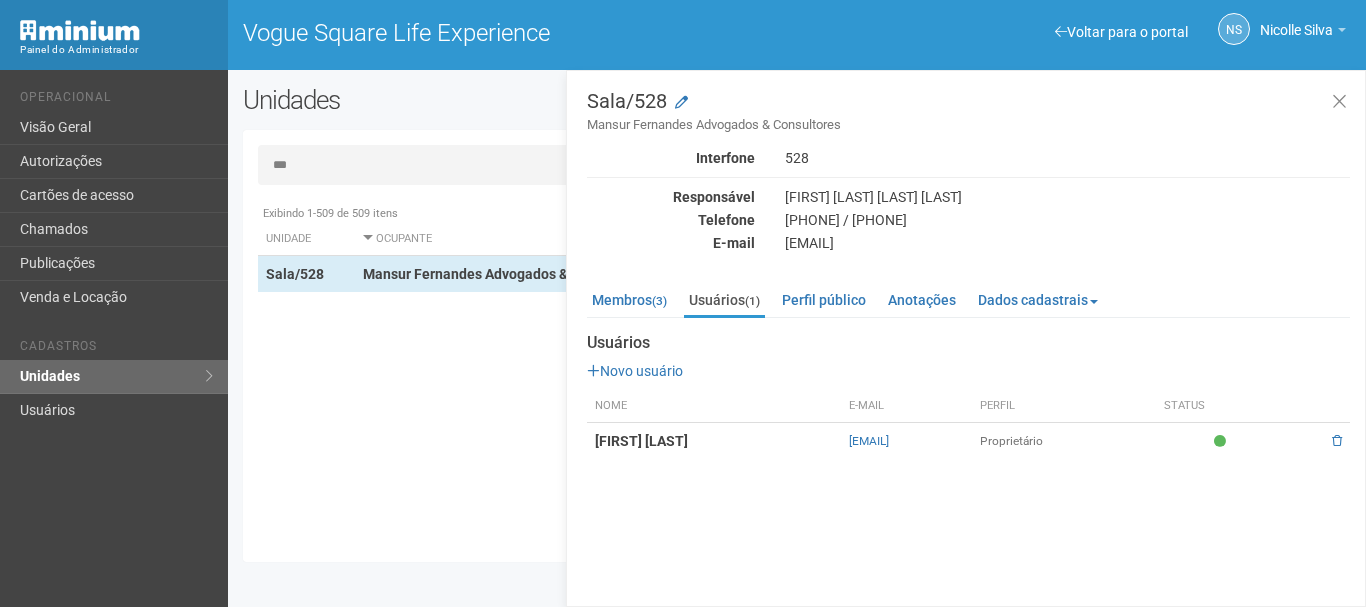 click on "[EMAIL]" at bounding box center [1067, 243] 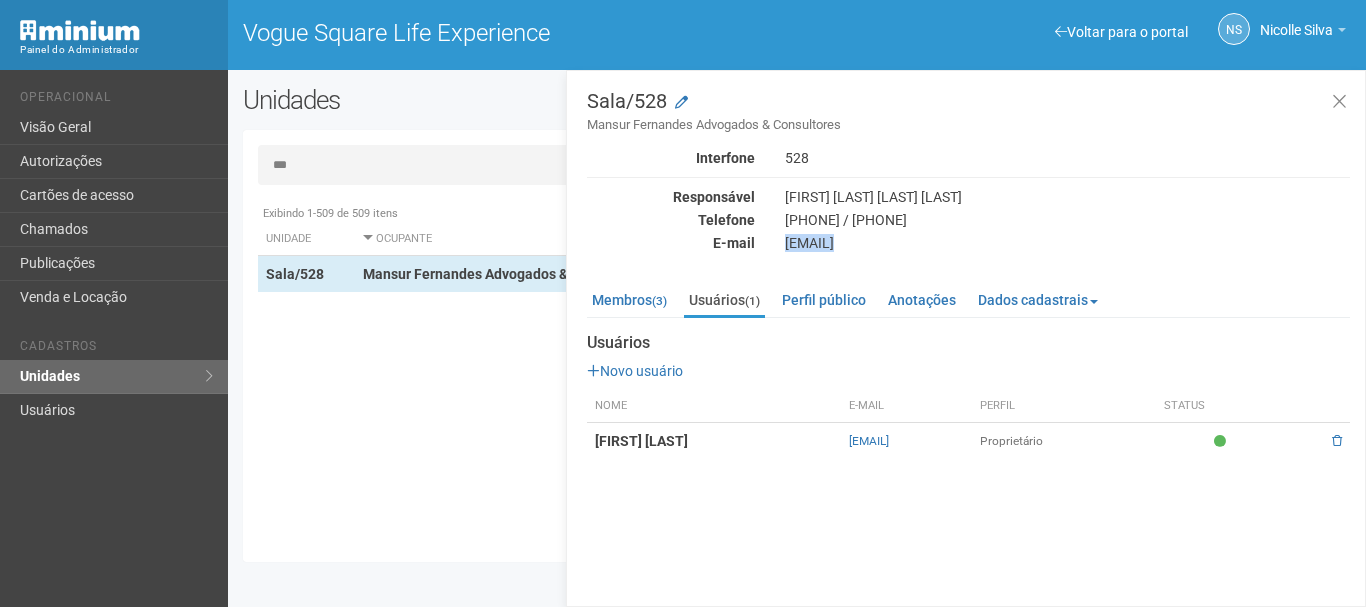 click on "[EMAIL]" at bounding box center (1067, 243) 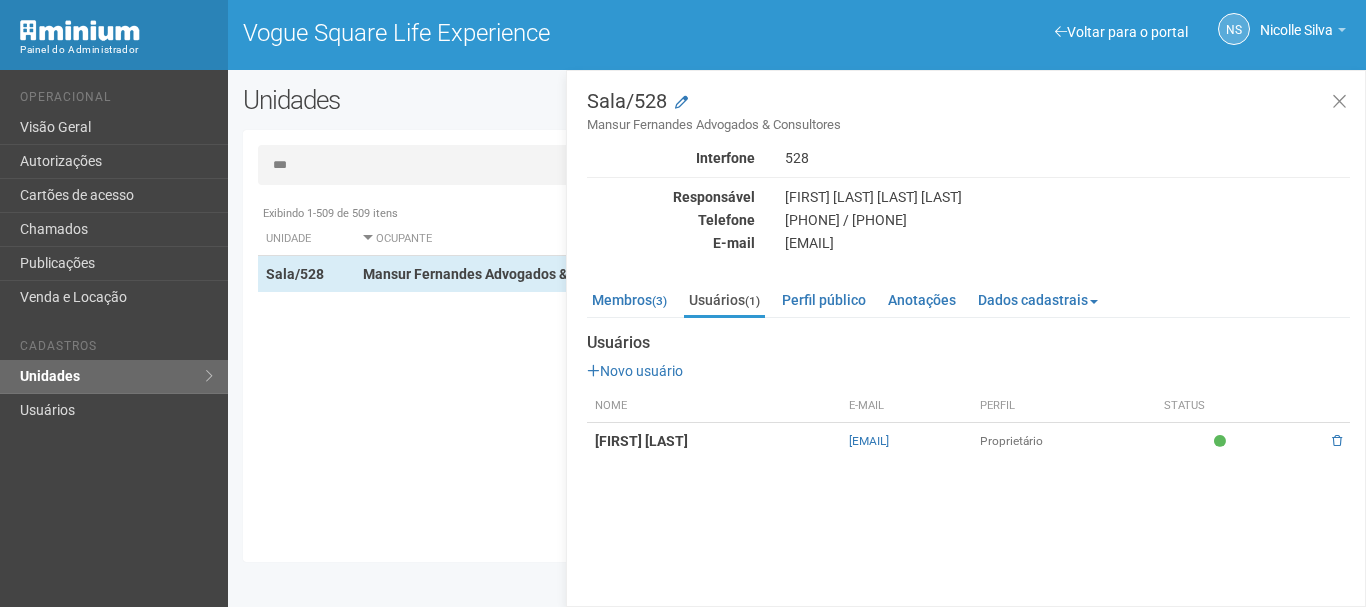 click on "***" at bounding box center (797, 165) 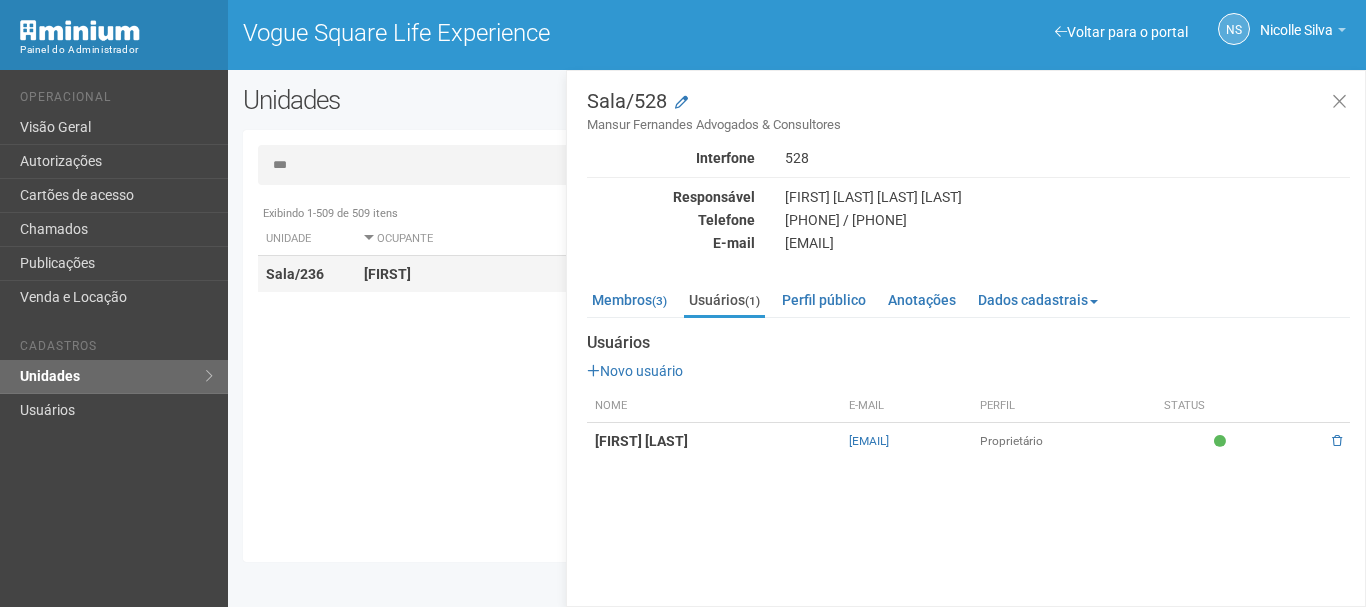 type on "***" 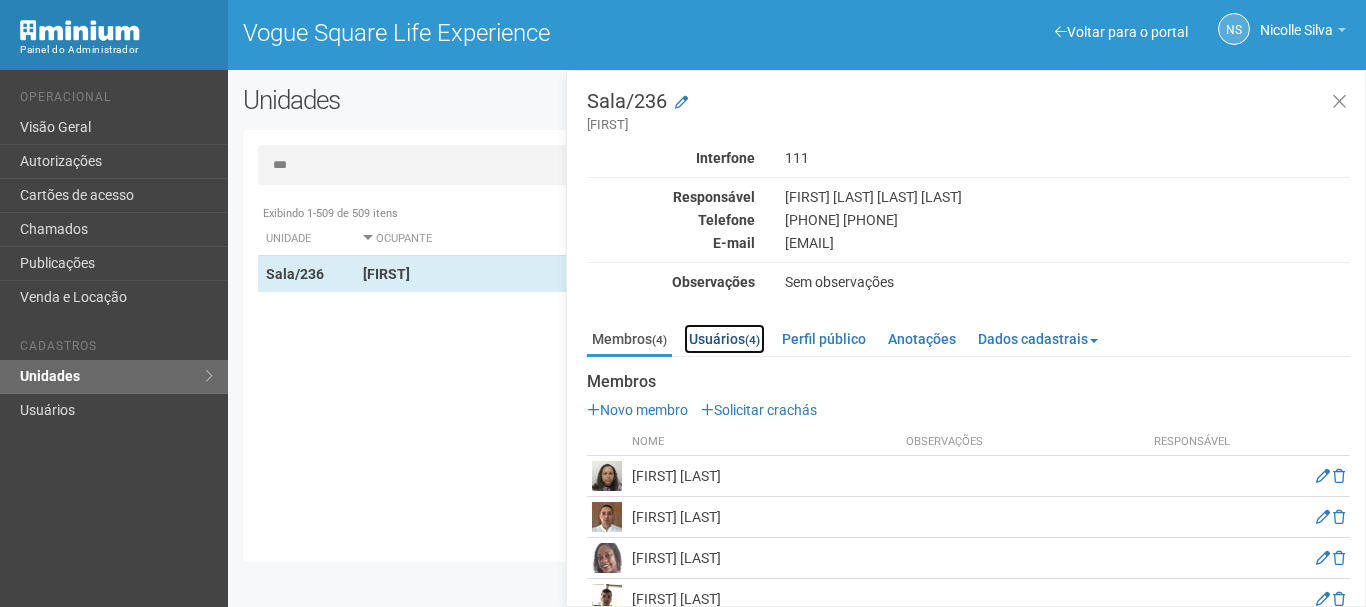 click on "Usuários  (4)" at bounding box center (724, 339) 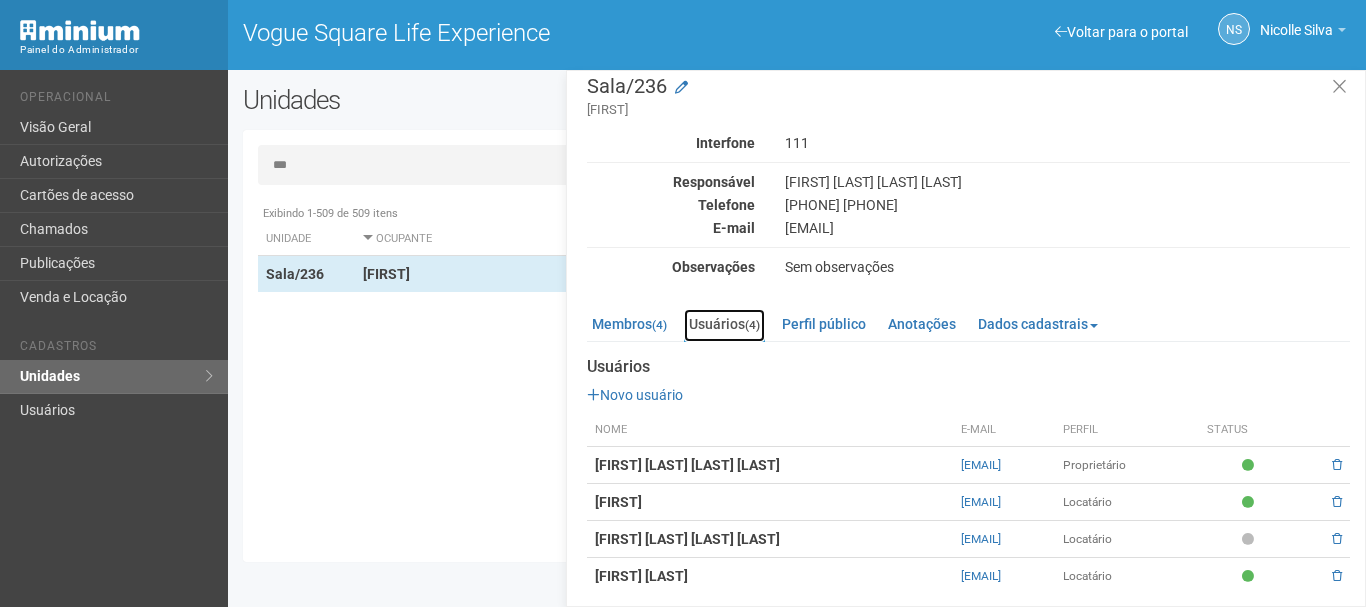 scroll, scrollTop: 23, scrollLeft: 0, axis: vertical 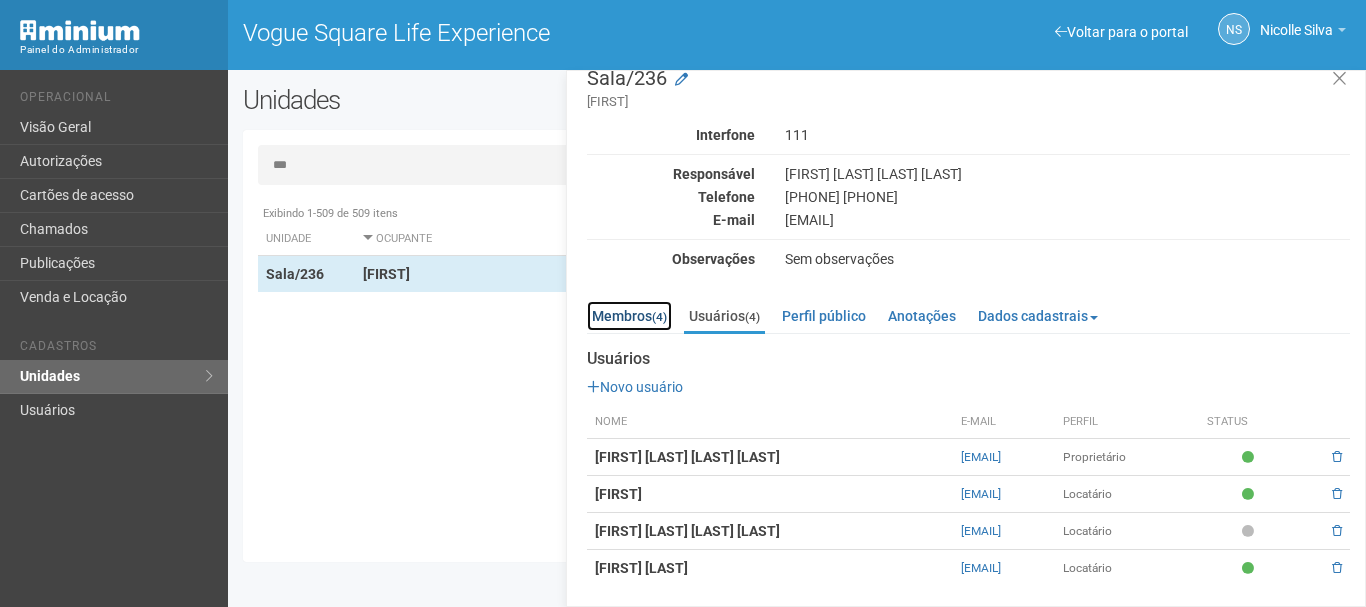 click on "Membros  (4)" at bounding box center (629, 316) 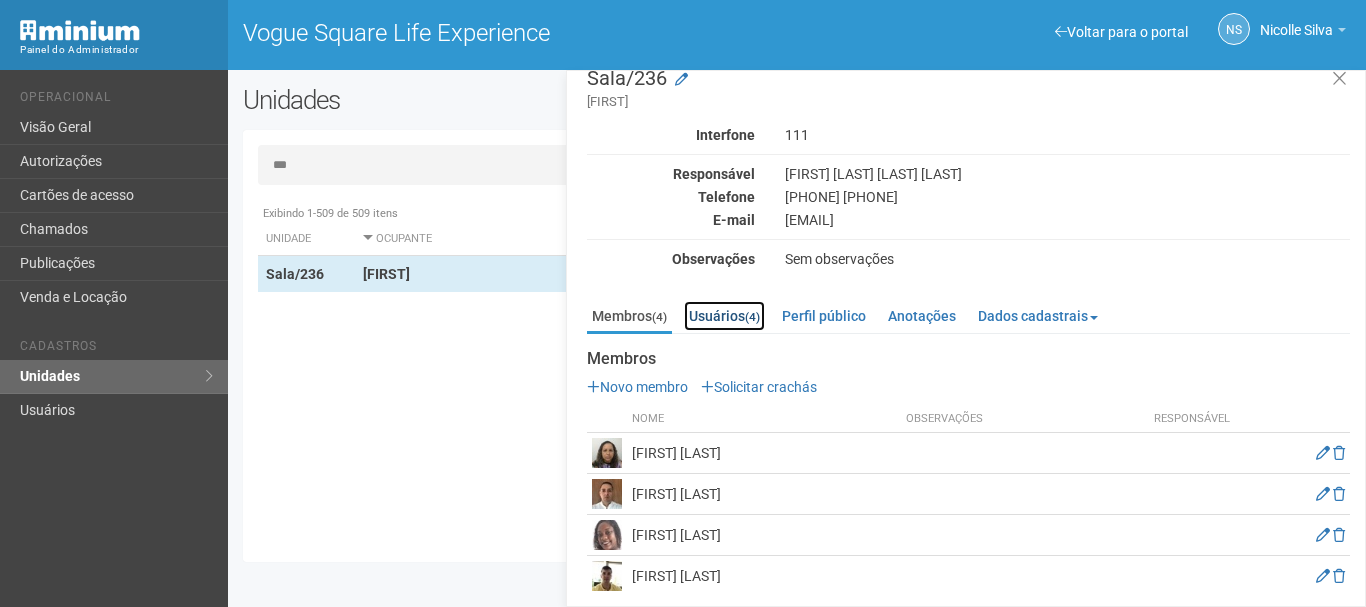 click on "Usuários  (4)" at bounding box center [724, 316] 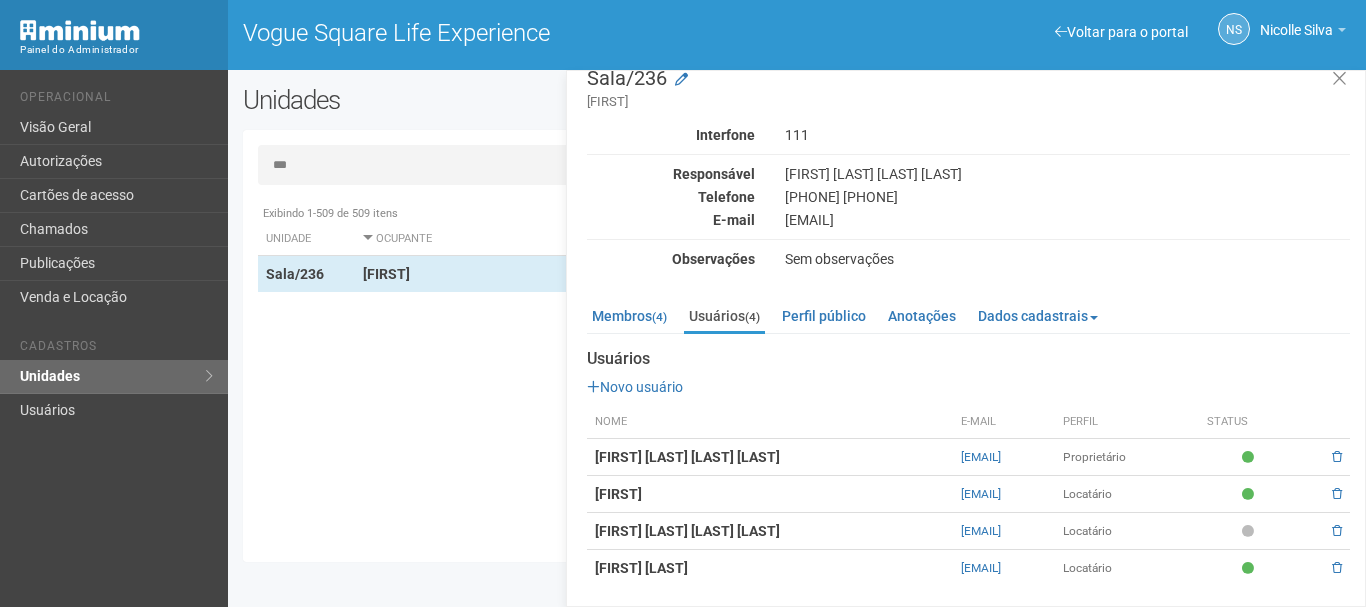 drag, startPoint x: 915, startPoint y: 490, endPoint x: 1139, endPoint y: 493, distance: 224.0201 